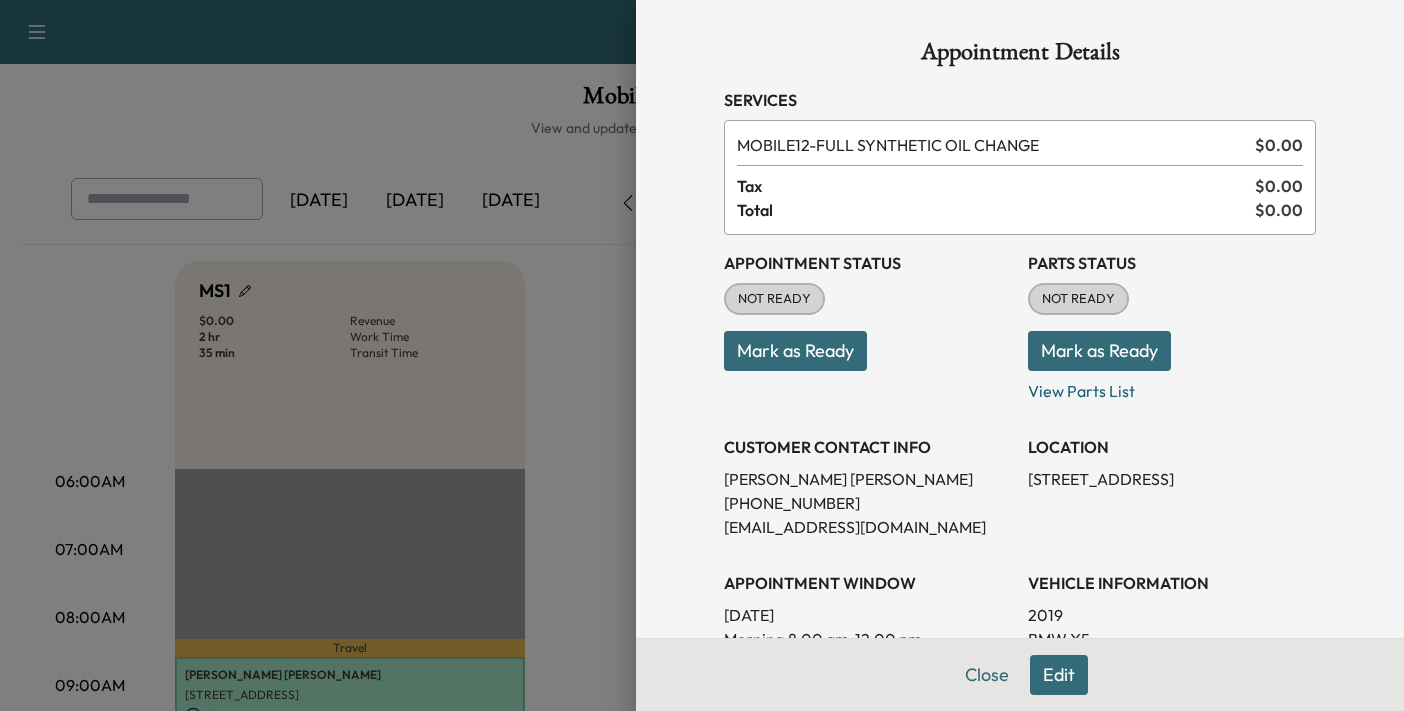 scroll, scrollTop: 341, scrollLeft: 0, axis: vertical 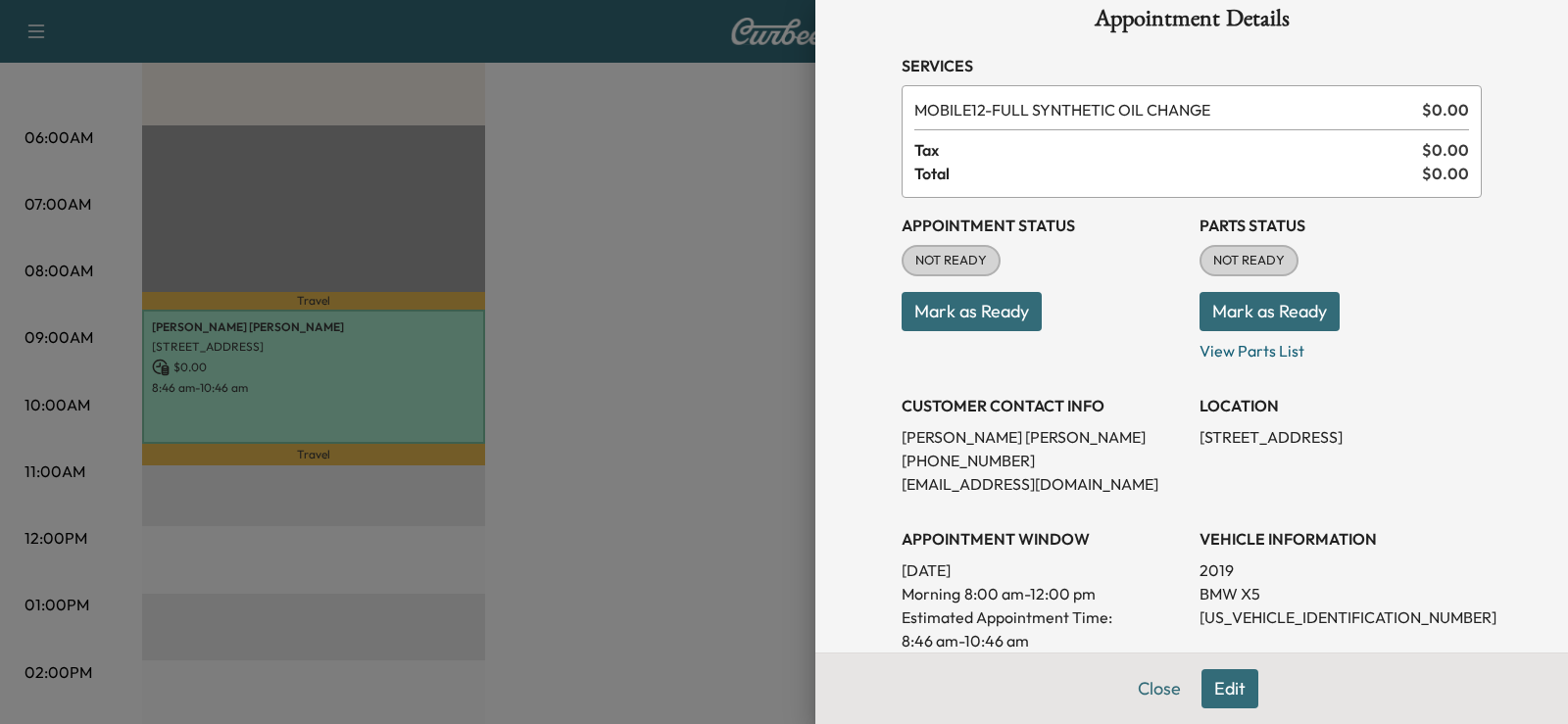 click at bounding box center [784, 362] 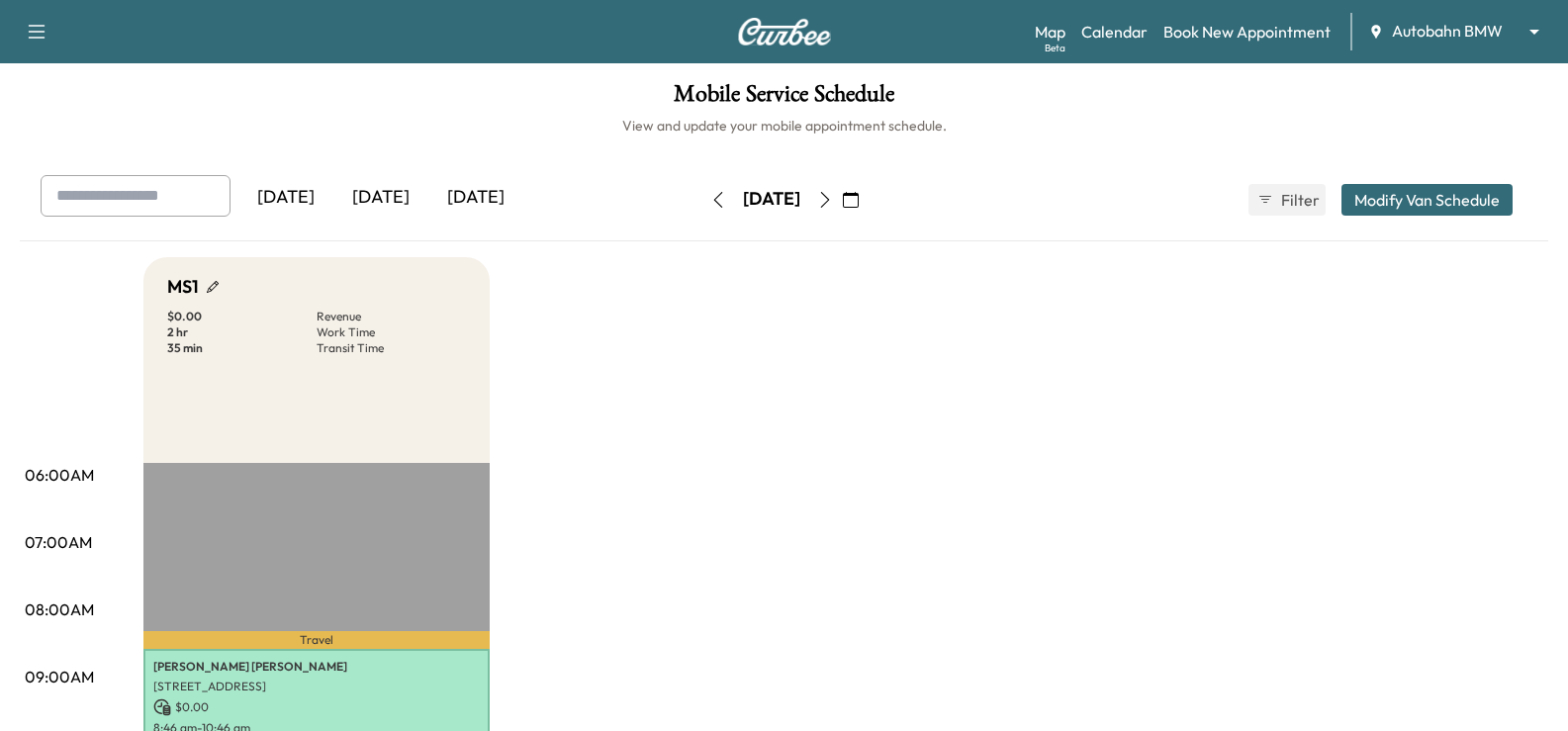 scroll, scrollTop: 0, scrollLeft: 0, axis: both 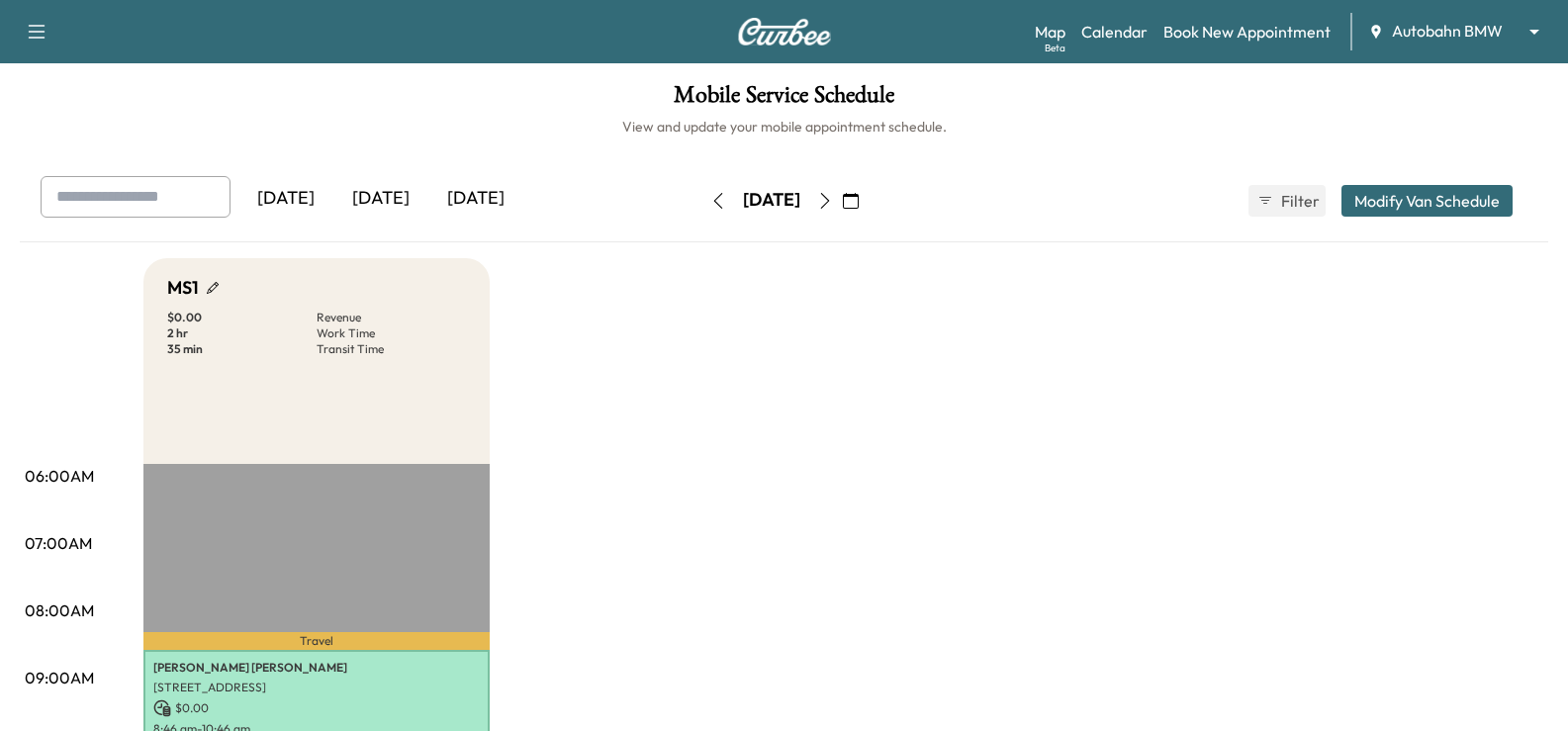 click 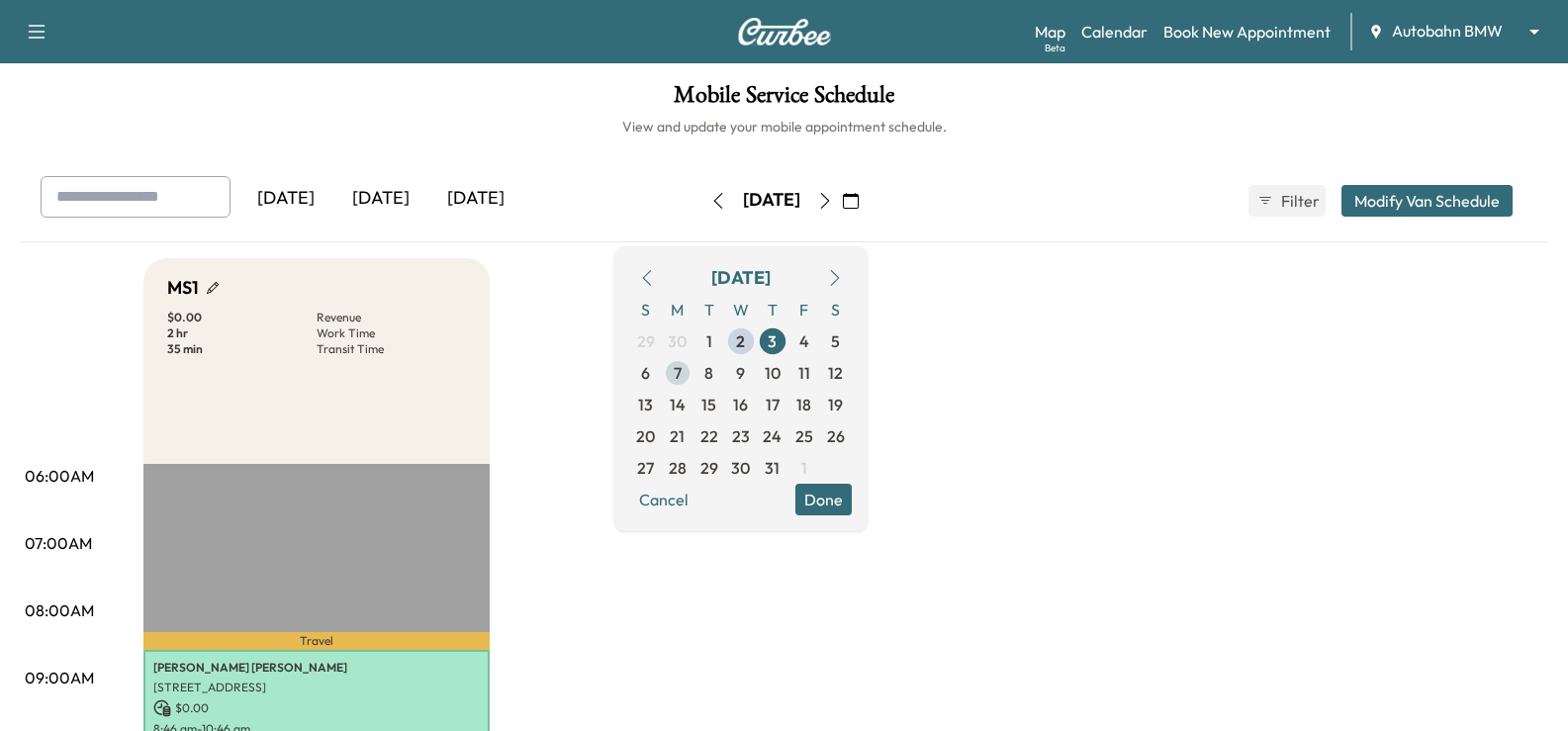 click on "7" at bounding box center [678, 373] 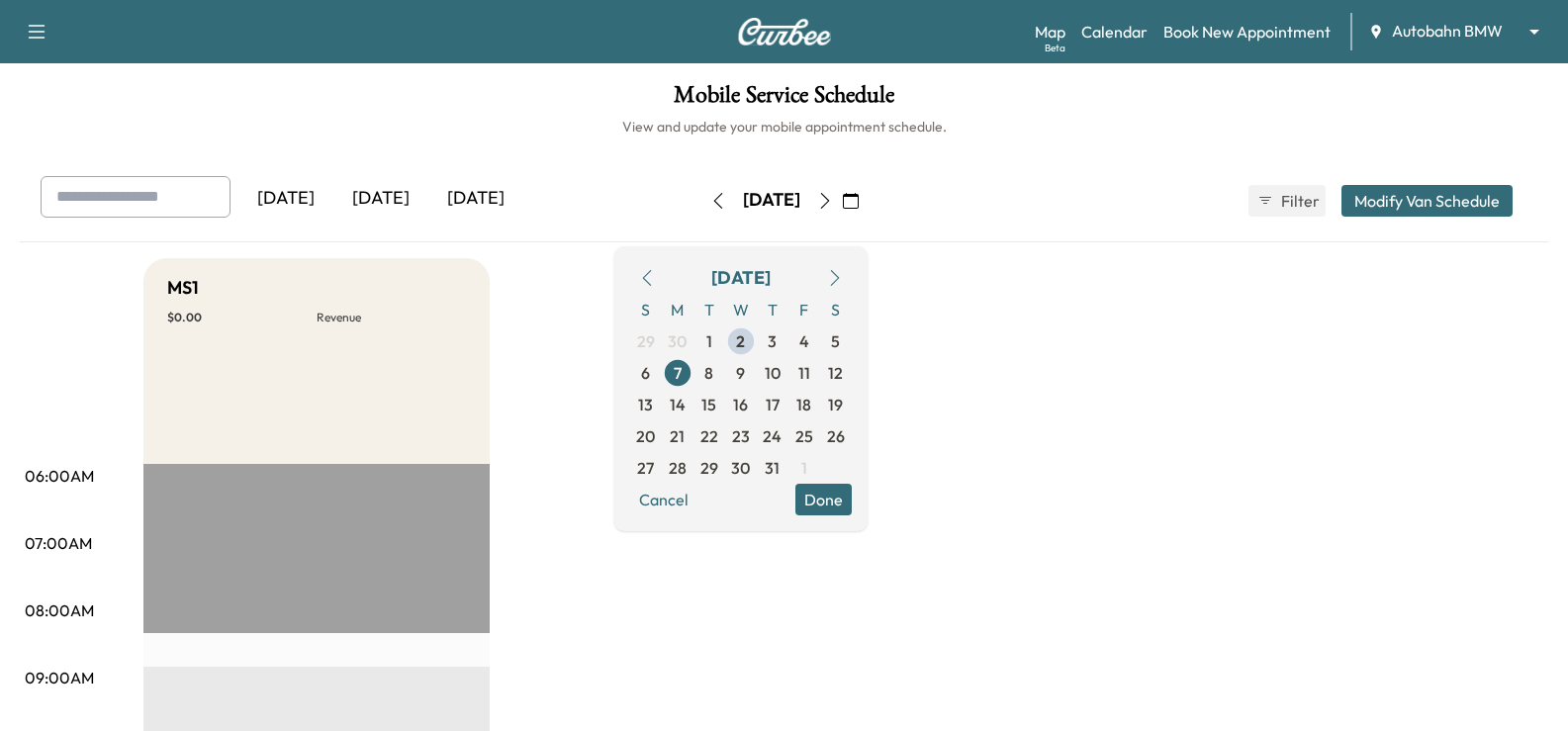 click on "06:00AM 07:00AM 08:00AM 09:00AM 10:00AM 11:00AM 12:00PM 01:00PM 02:00PM 03:00PM 04:00PM 05:00PM 06:00PM 07:00PM 08:00PM 09:00PM 10:00PM MS1 $ 0.00 Revenue EST Start" at bounding box center [784, 901] 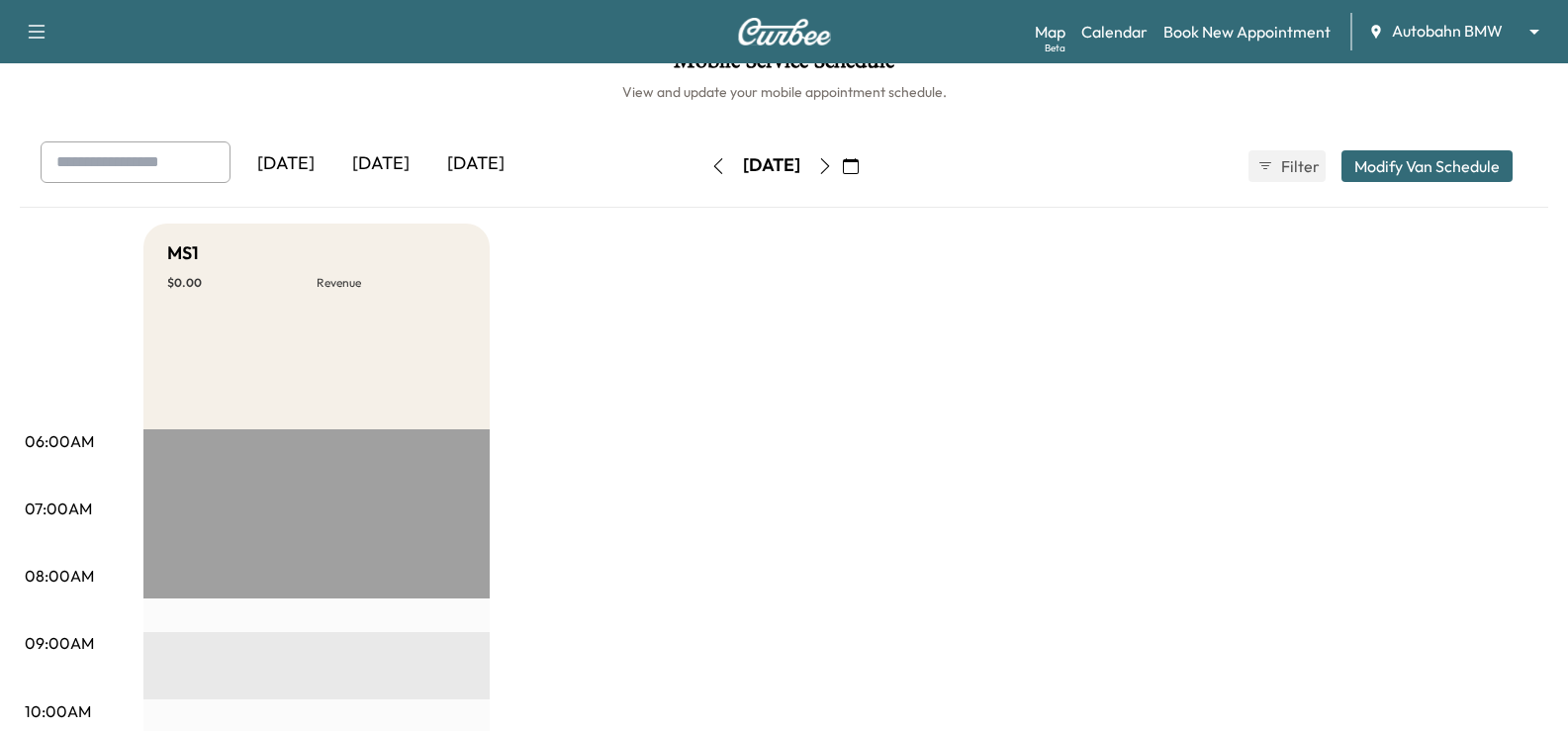 scroll, scrollTop: 0, scrollLeft: 0, axis: both 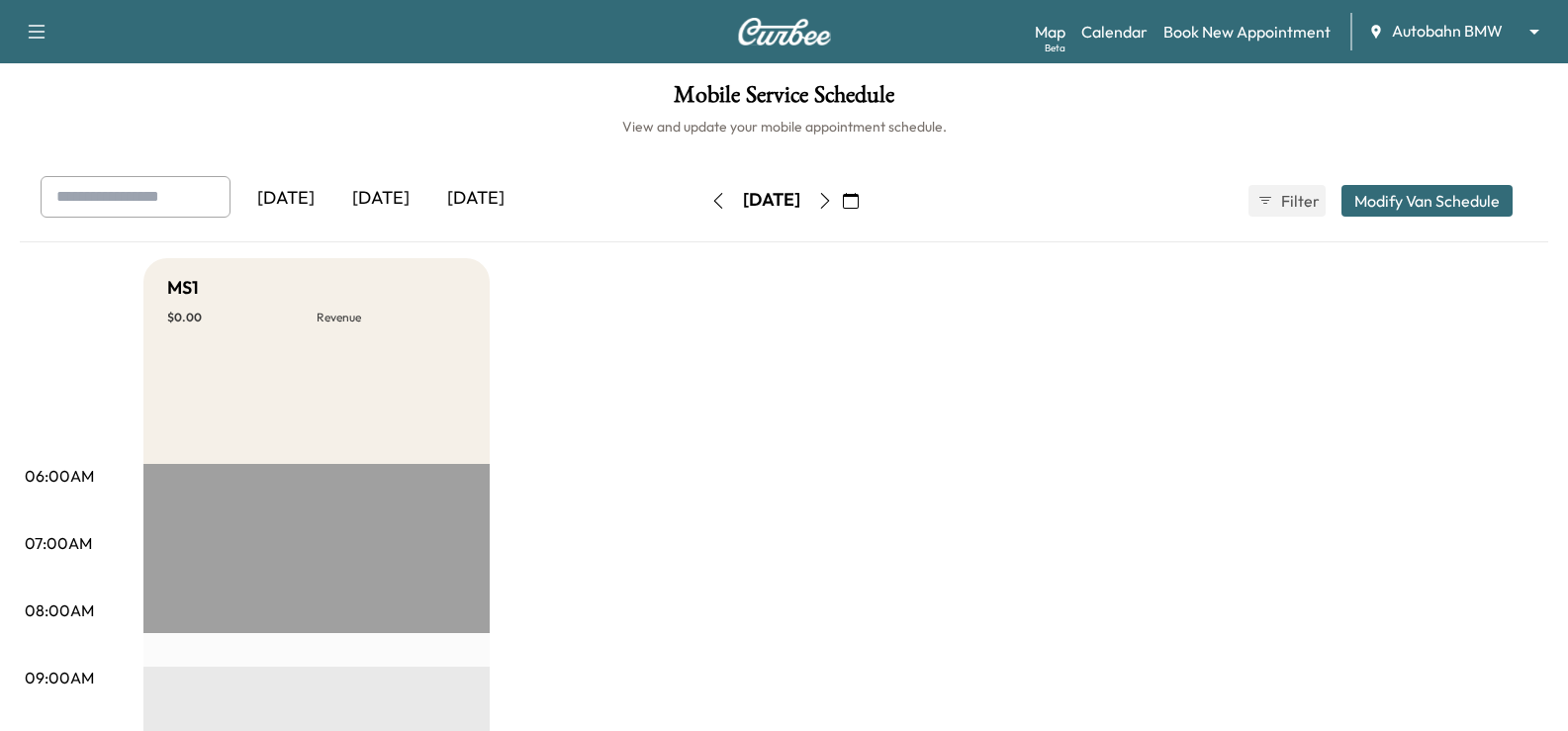 click on "06:00AM 07:00AM 08:00AM 09:00AM 10:00AM 11:00AM 12:00PM 01:00PM 02:00PM 03:00PM 04:00PM 05:00PM 06:00PM 07:00PM 08:00PM 09:00PM 10:00PM MS1 $ 0.00 Revenue EST Start" at bounding box center [784, 901] 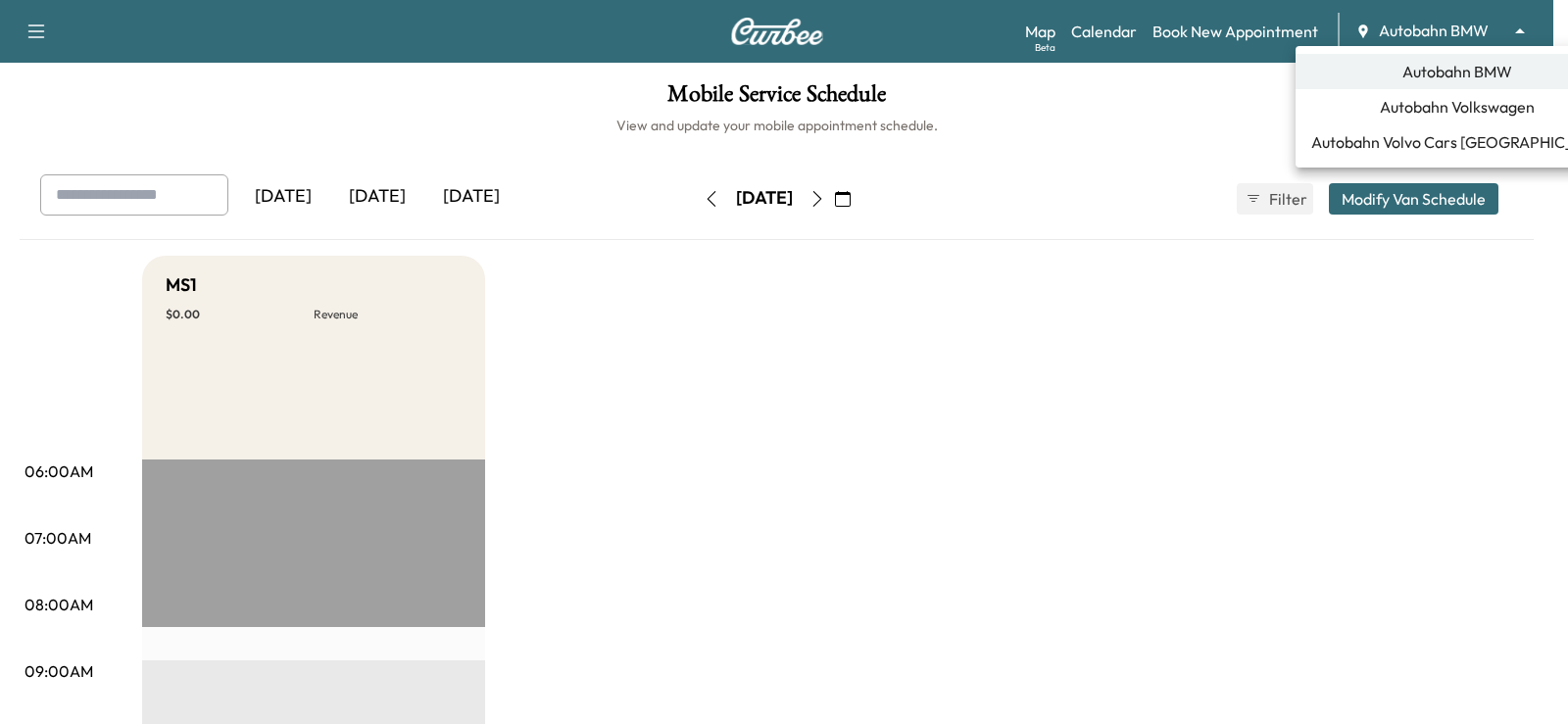click on "Autobahn Volkswagen" at bounding box center (1457, 107) 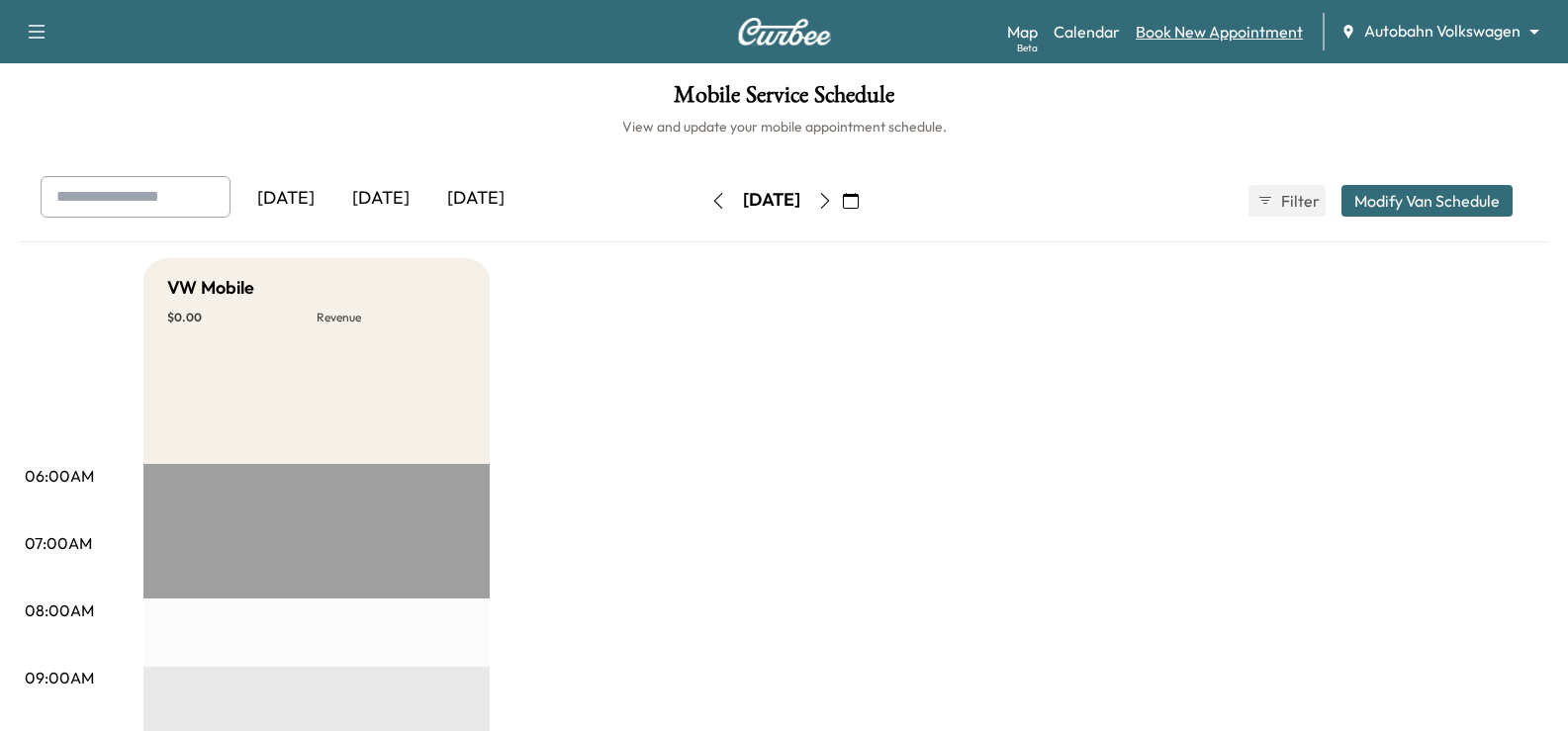 click on "Book New Appointment" at bounding box center (1219, 32) 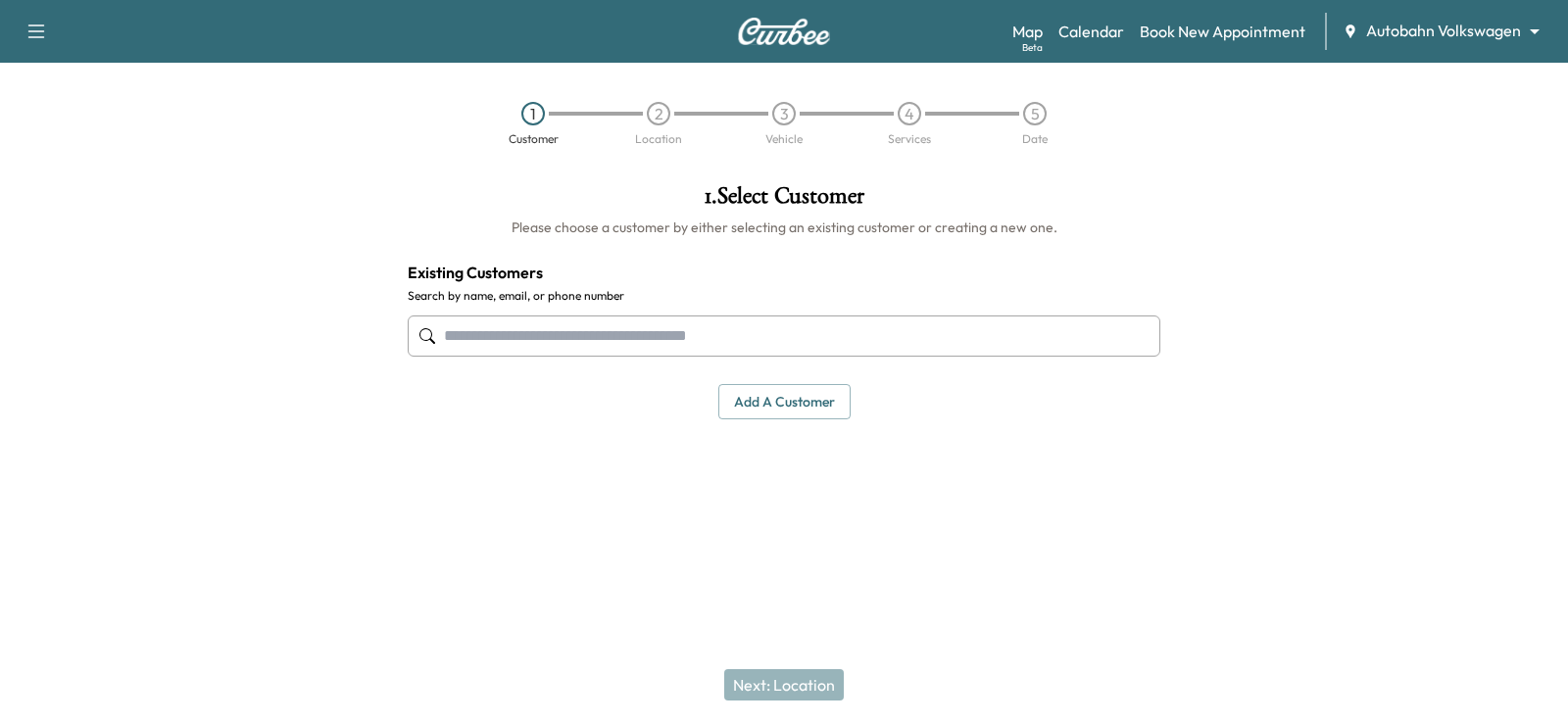 drag, startPoint x: 1198, startPoint y: 146, endPoint x: 1202, endPoint y: 70, distance: 76.10519 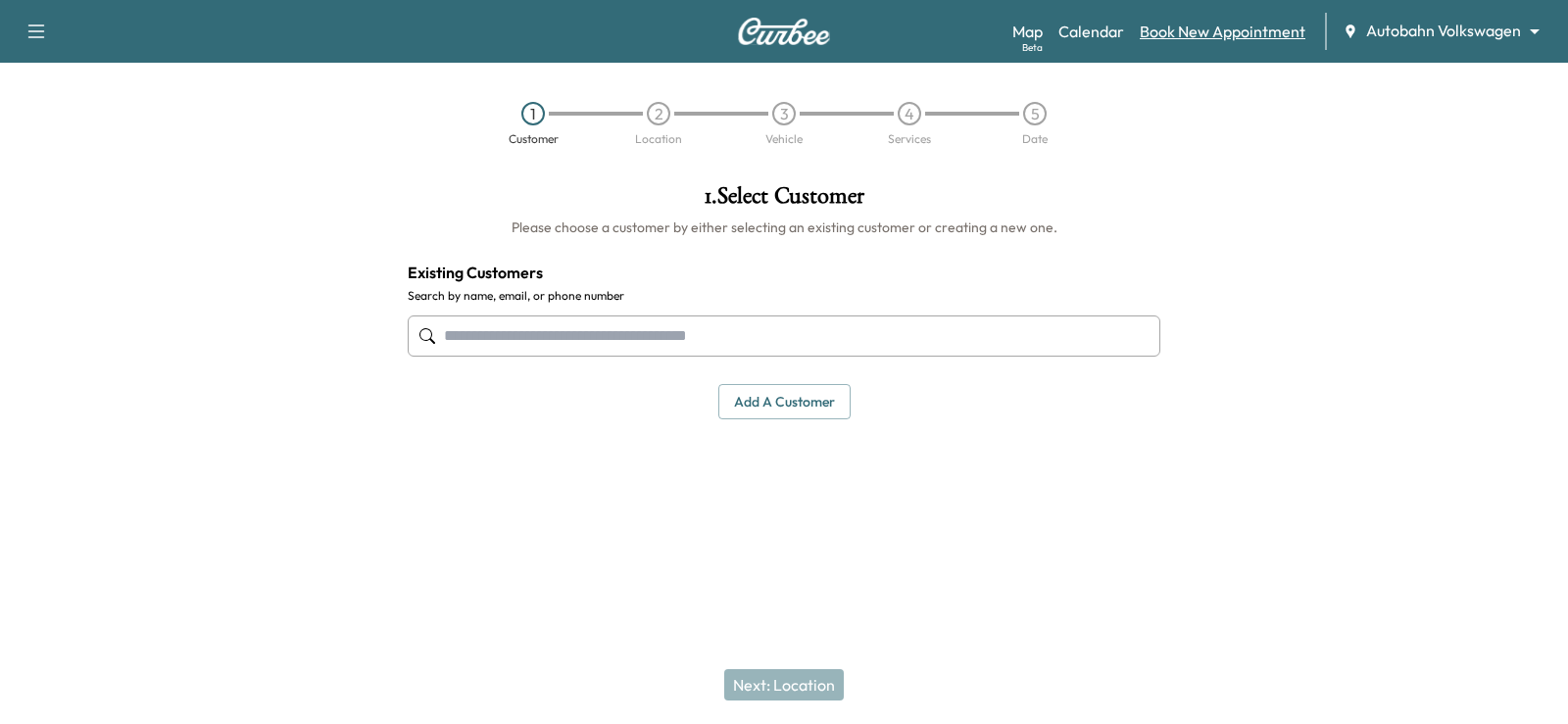 click on "Book New Appointment" at bounding box center (1222, 31) 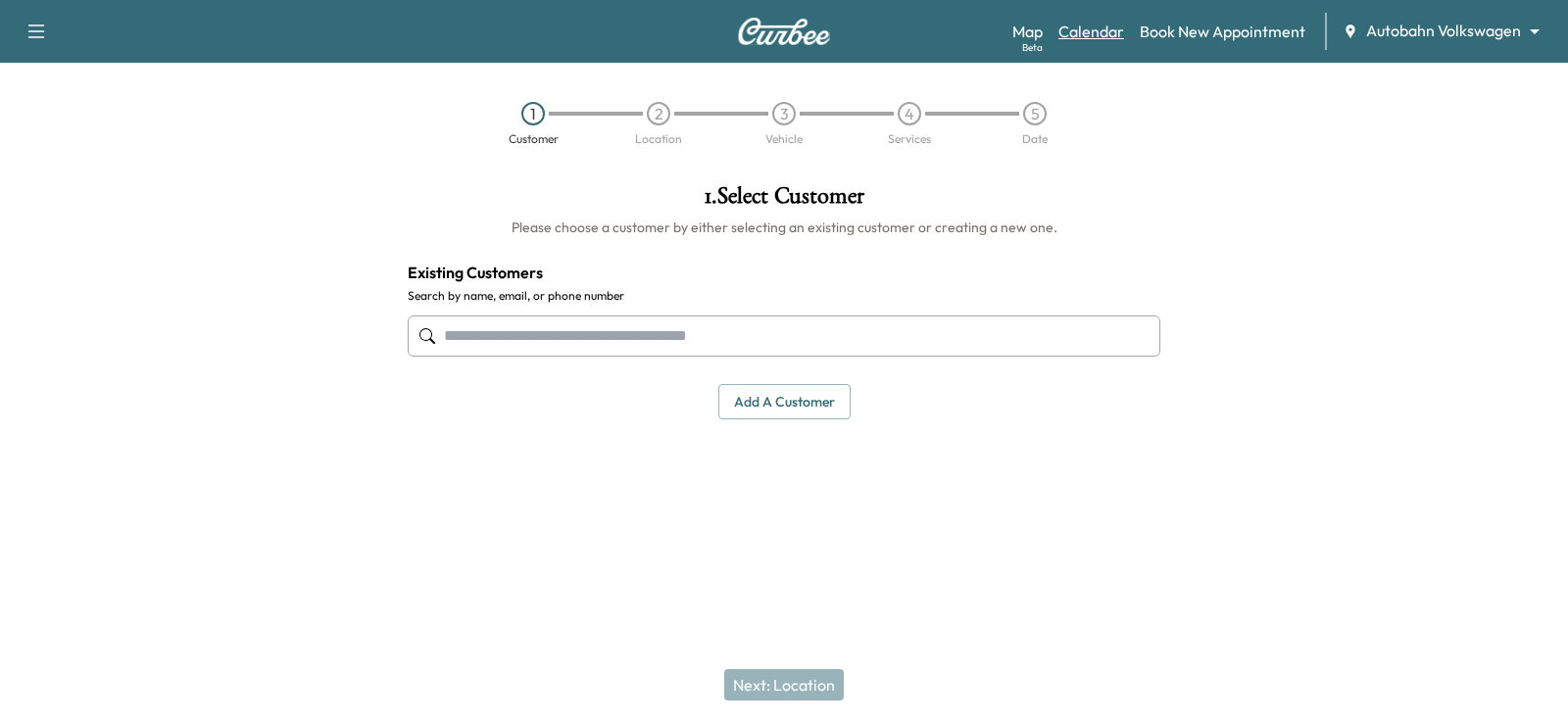 click on "Calendar" at bounding box center (1091, 31) 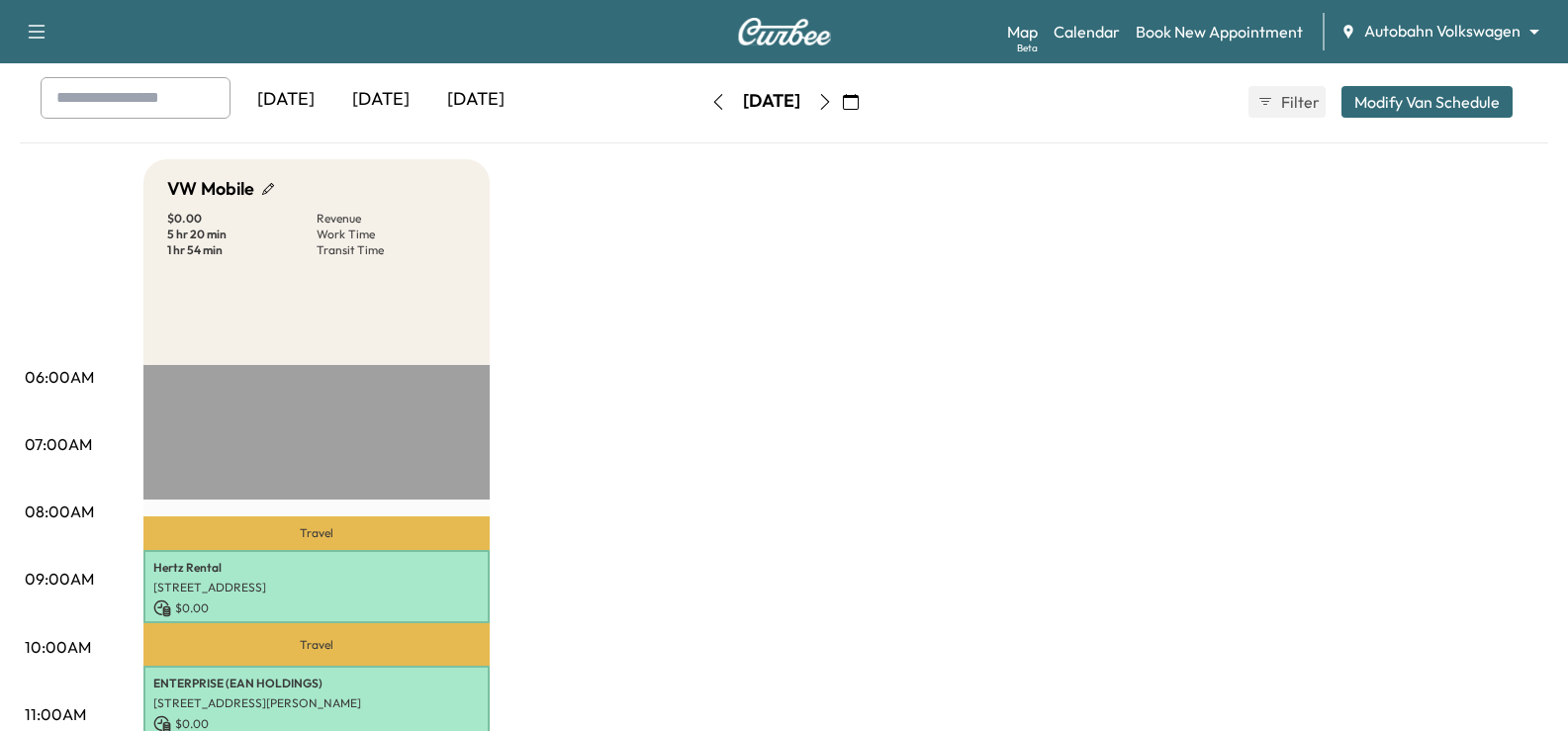 scroll, scrollTop: 0, scrollLeft: 0, axis: both 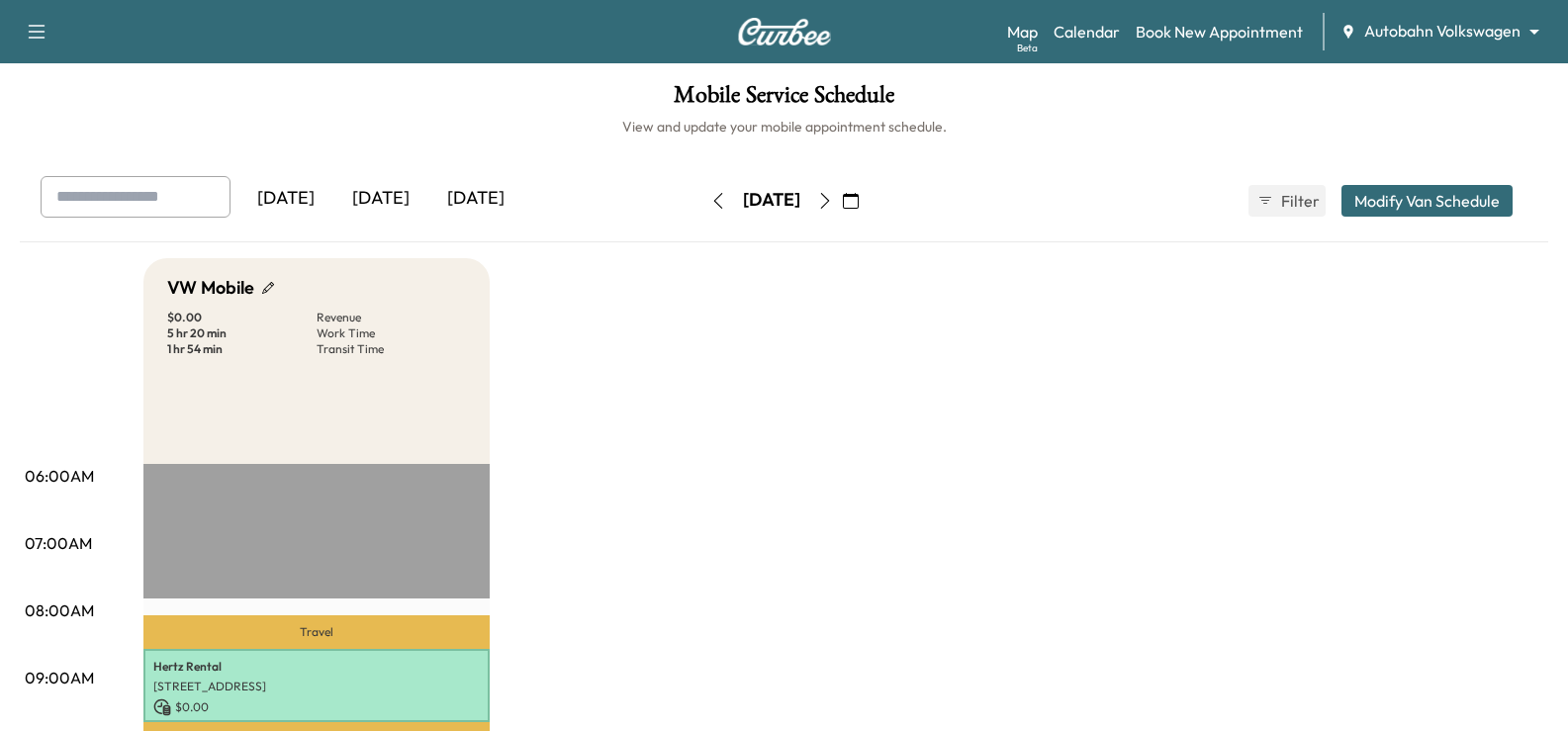 click 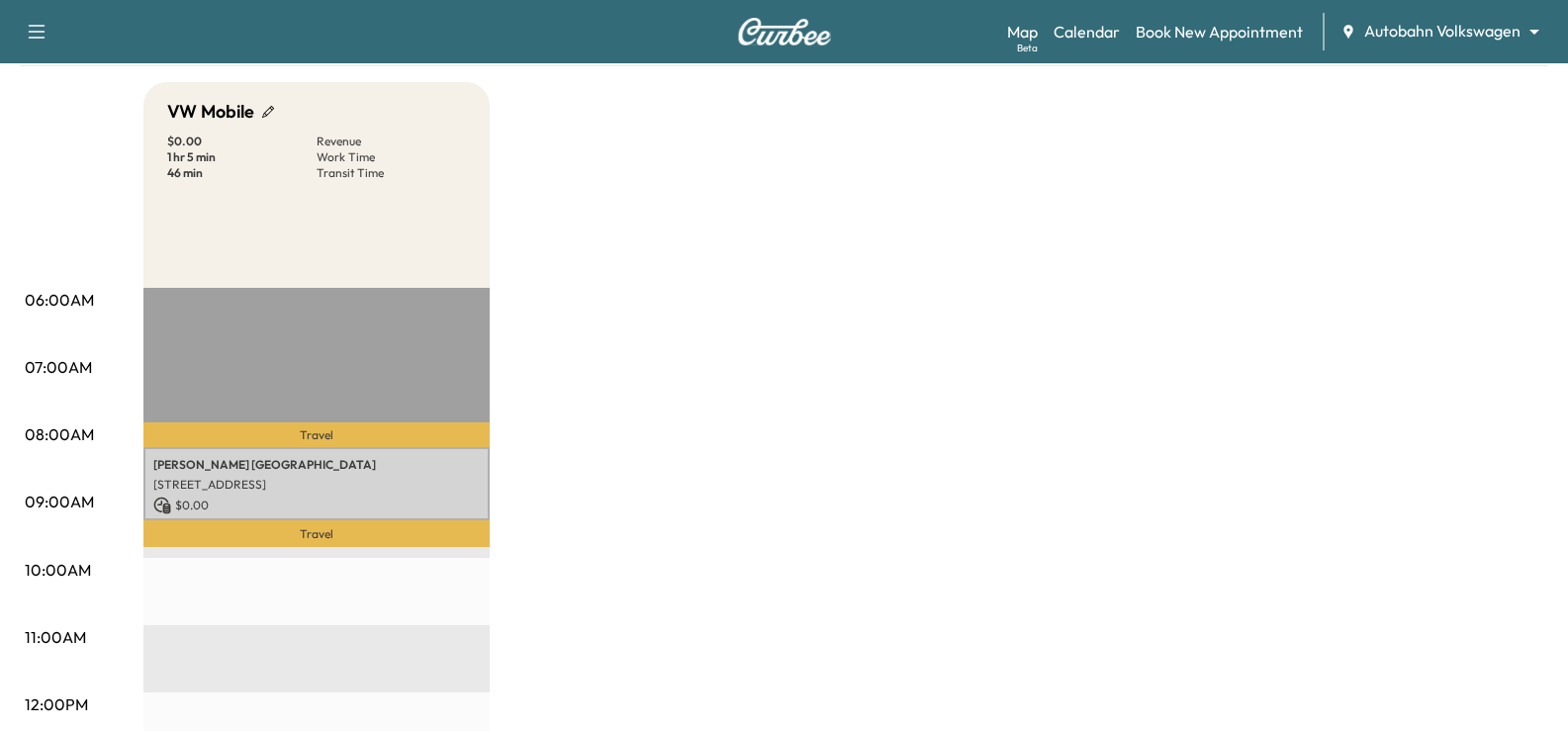 scroll, scrollTop: 0, scrollLeft: 0, axis: both 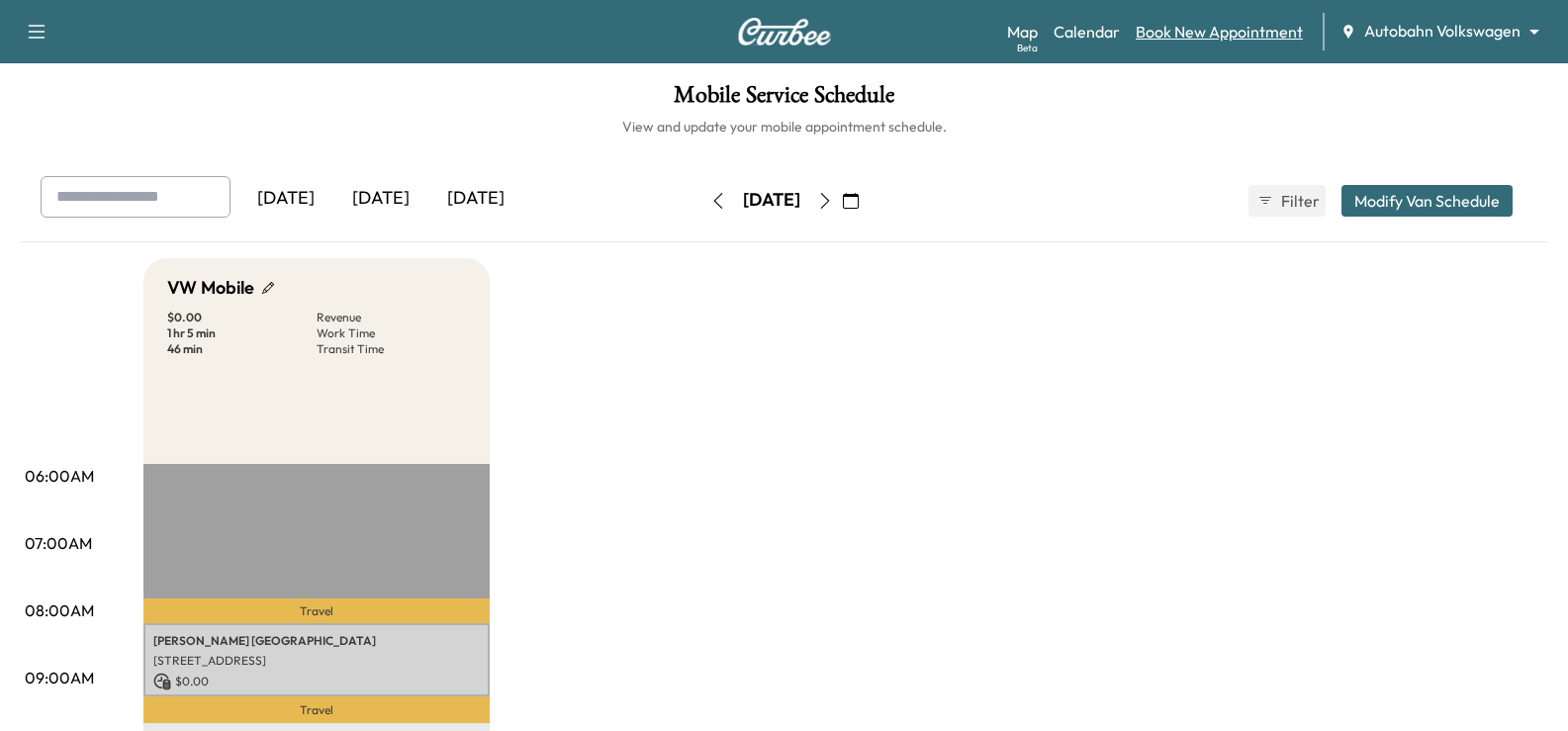 click on "Book New Appointment" at bounding box center (1219, 32) 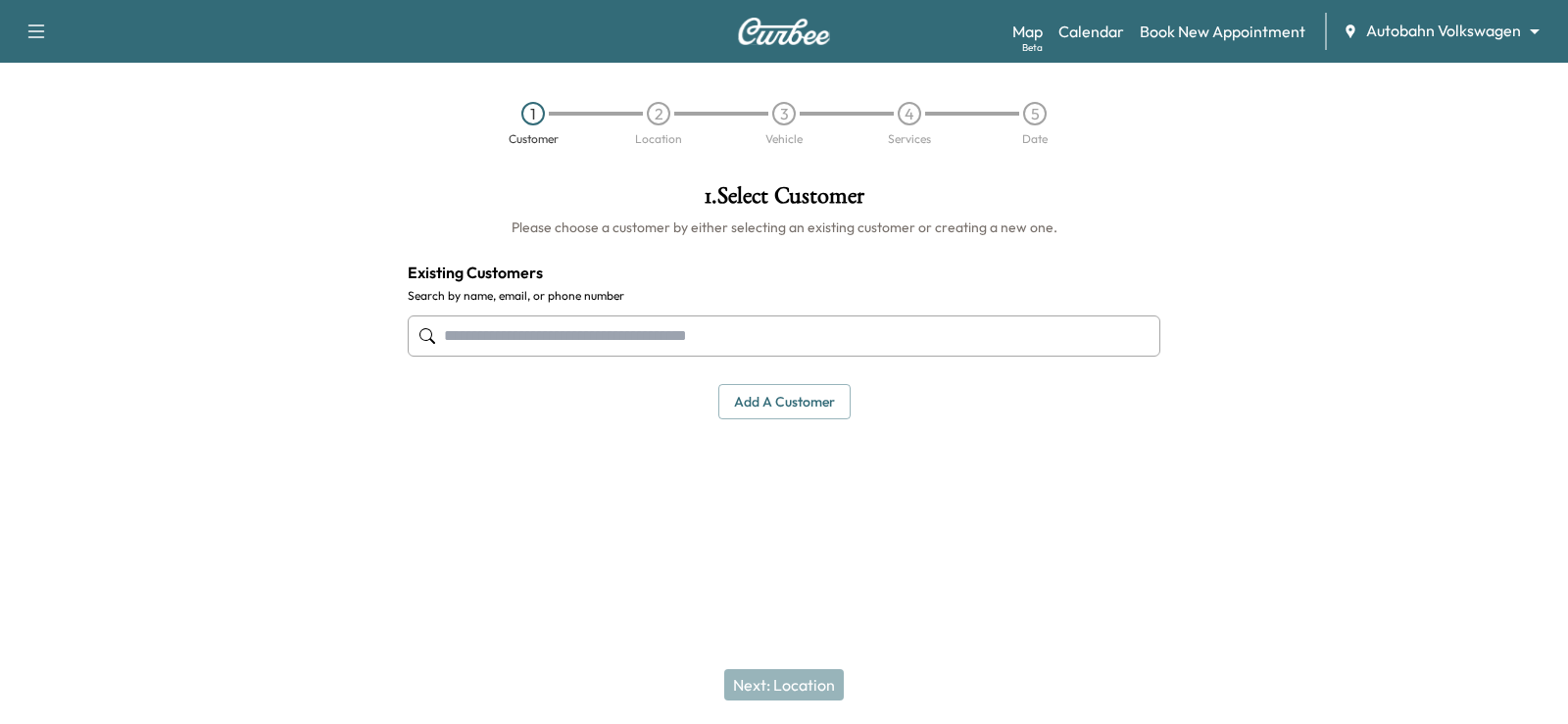 click at bounding box center (784, 336) 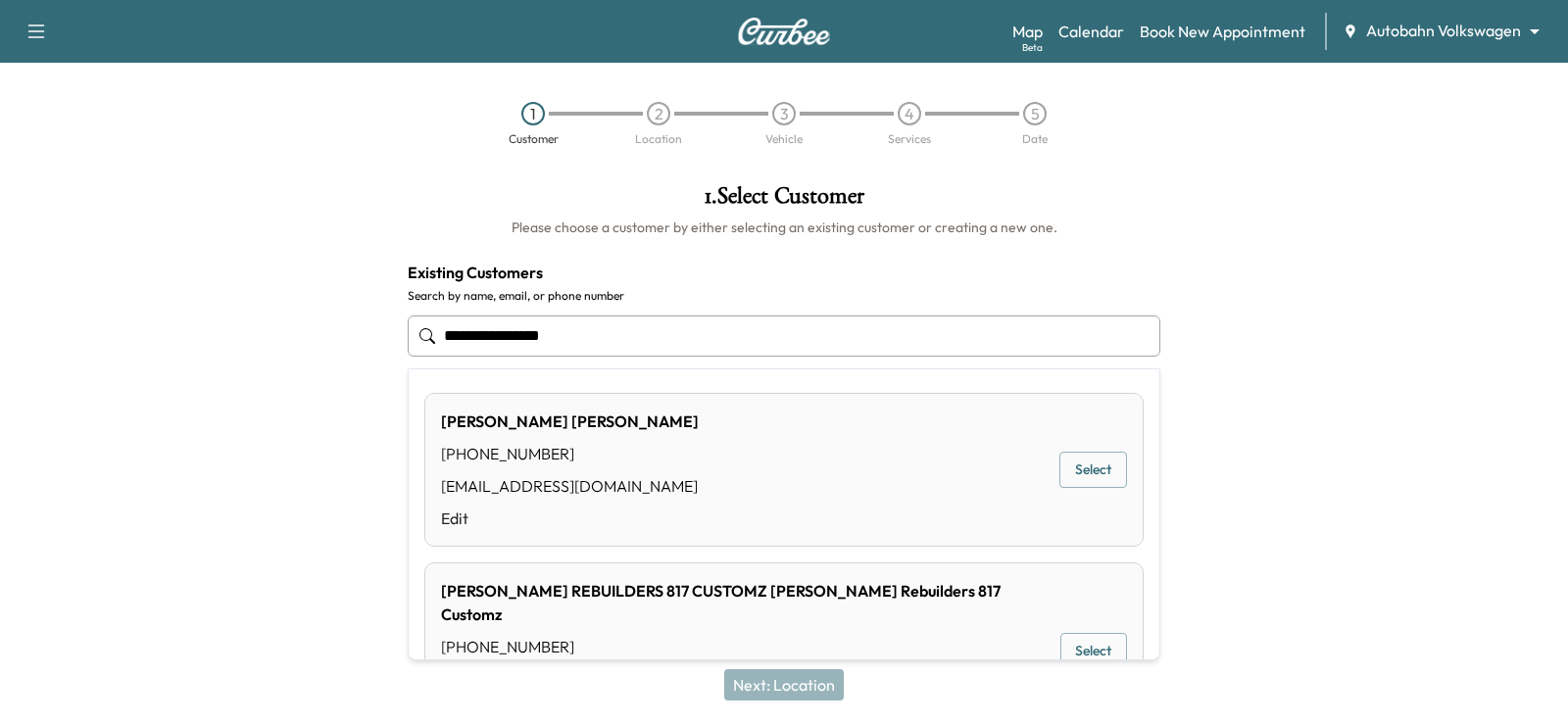 click on "[PERSON_NAME] [PHONE_NUMBER] [EMAIL_ADDRESS][DOMAIN_NAME] Edit Select" at bounding box center [784, 469] 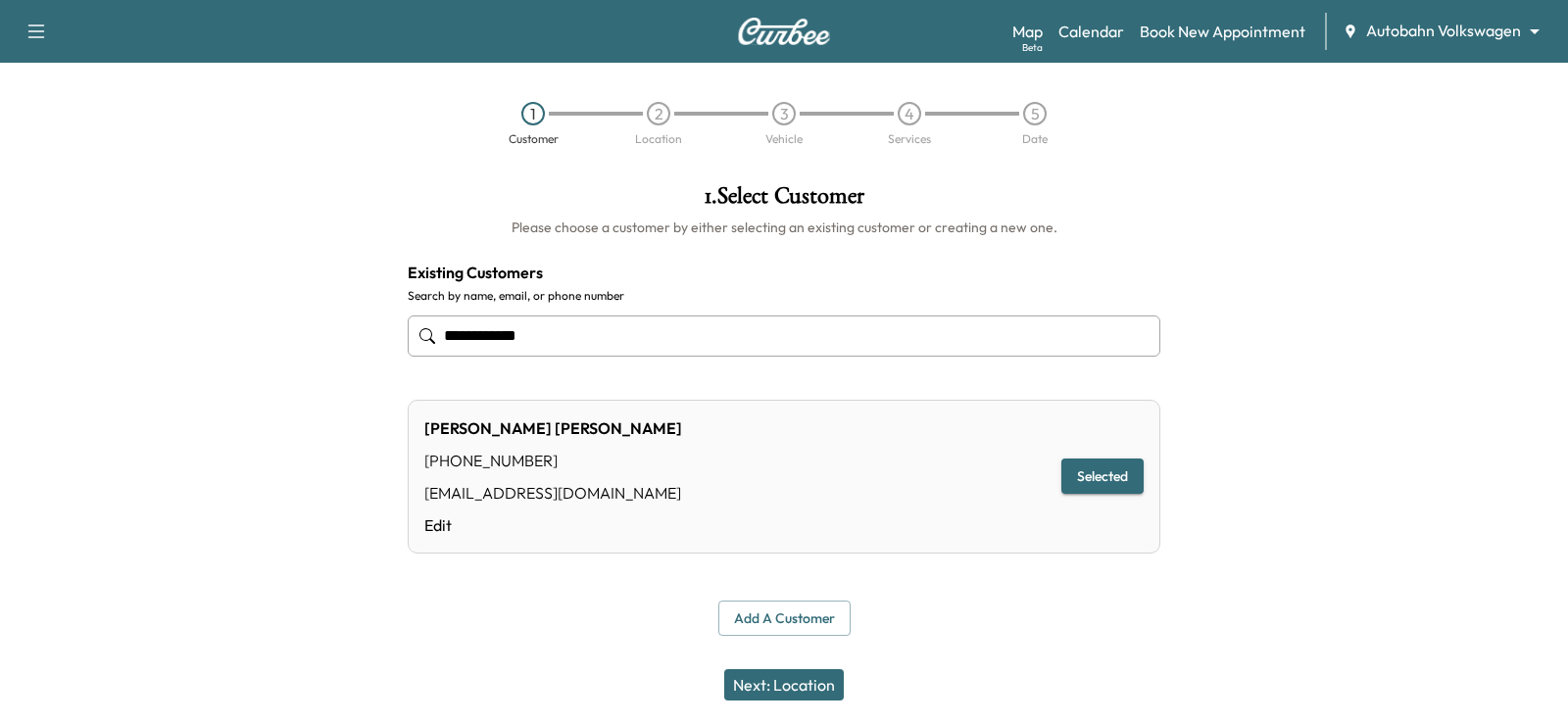type on "**********" 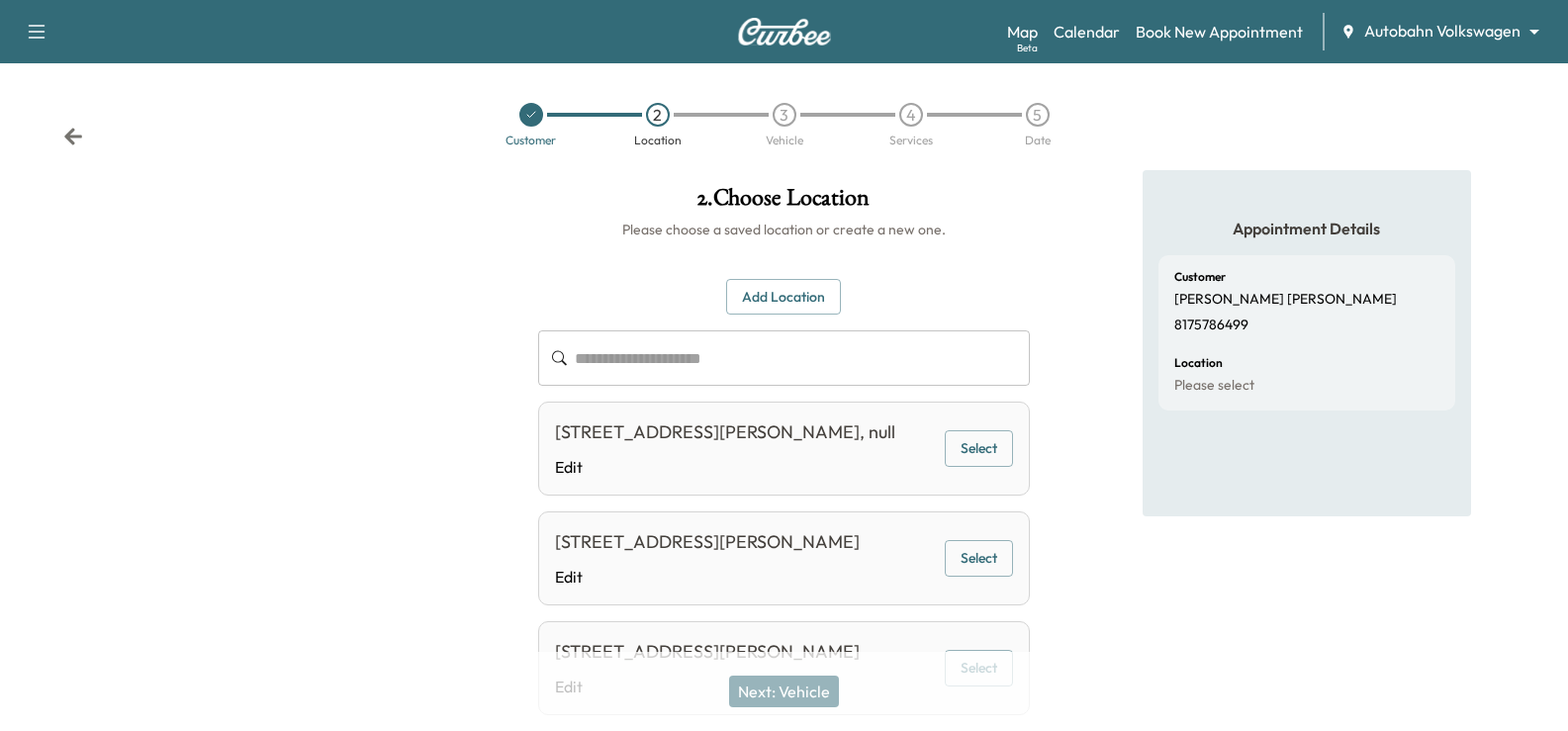 scroll, scrollTop: 99, scrollLeft: 0, axis: vertical 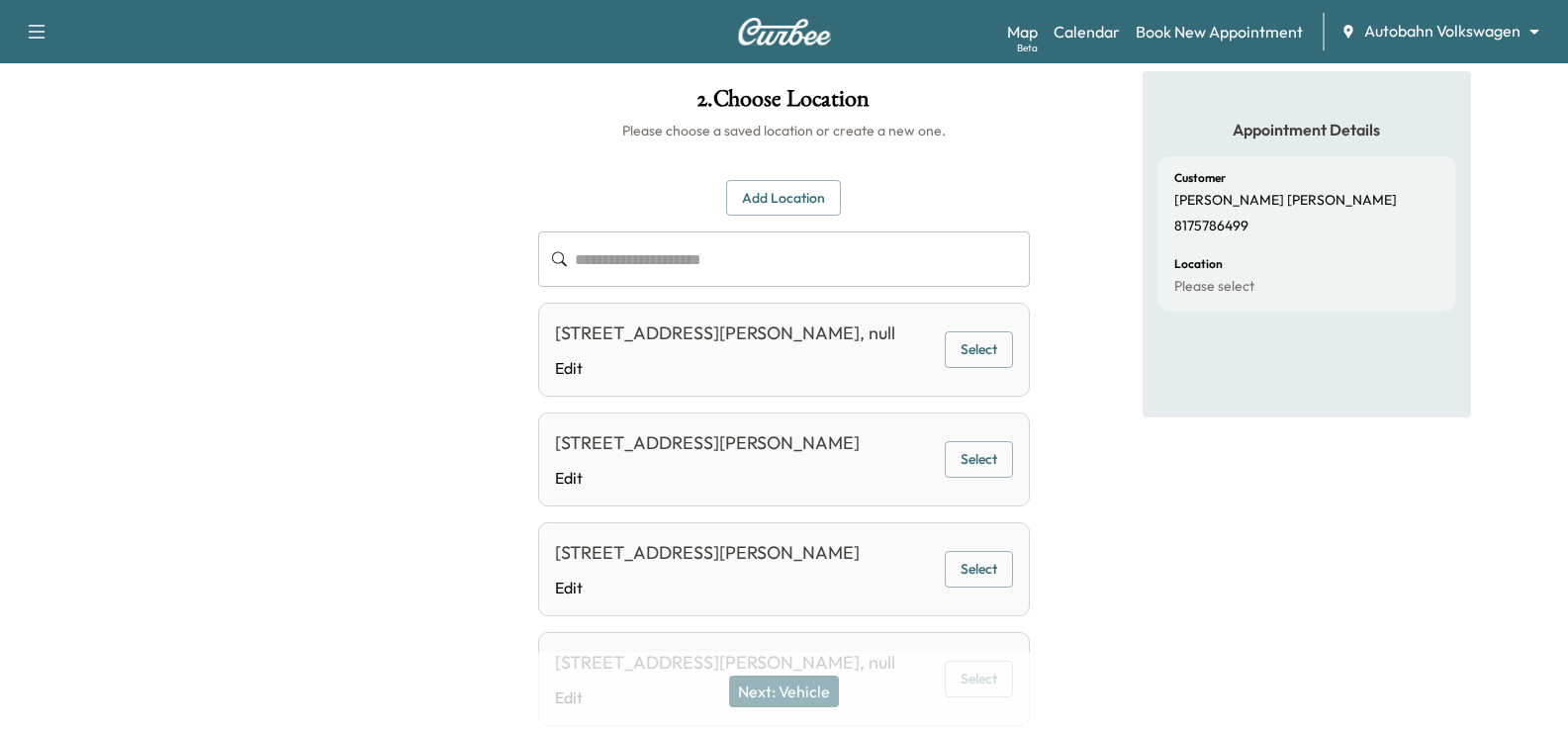 click on "Select" at bounding box center (978, 349) 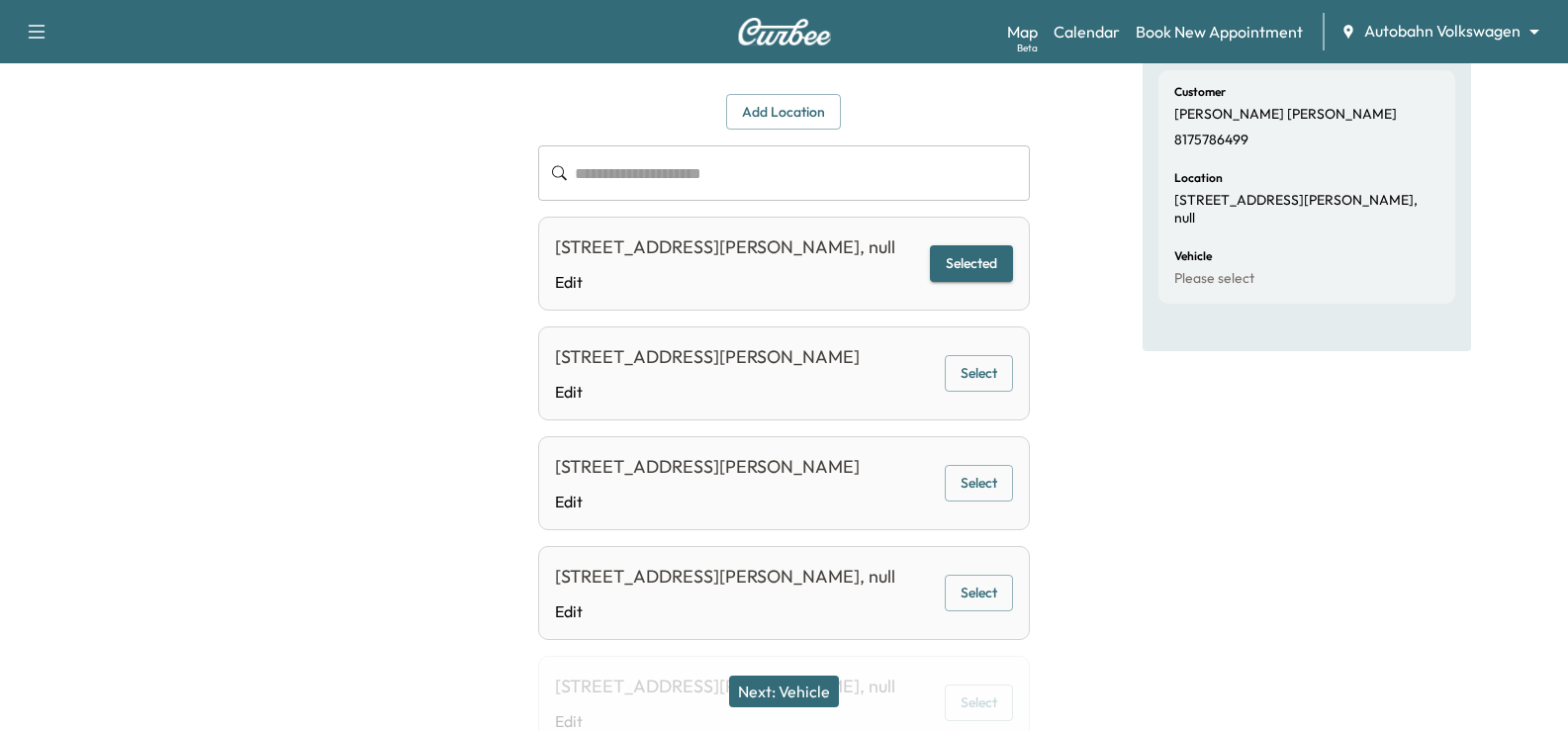 scroll, scrollTop: 378, scrollLeft: 0, axis: vertical 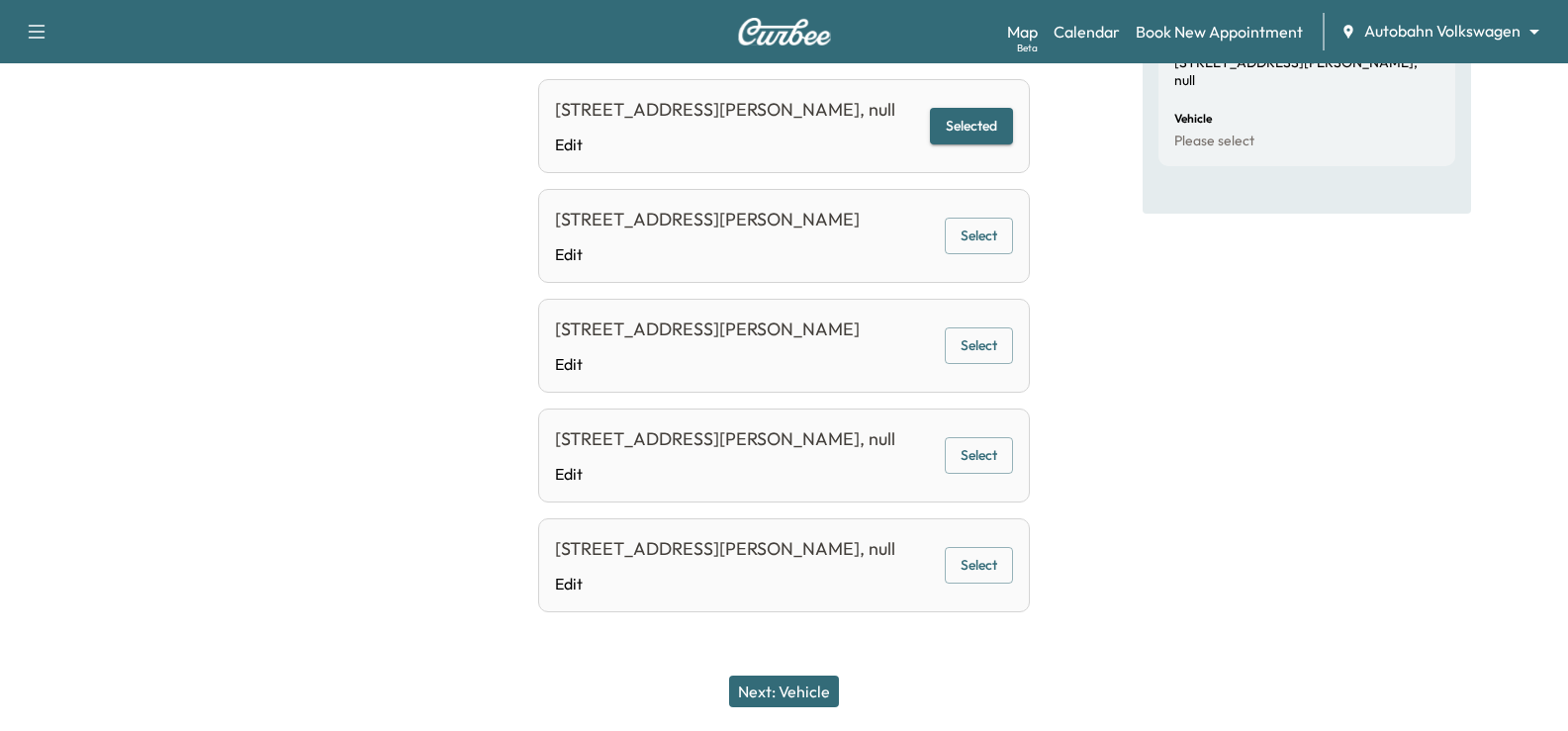 click on "Next: Vehicle" at bounding box center (784, 691) 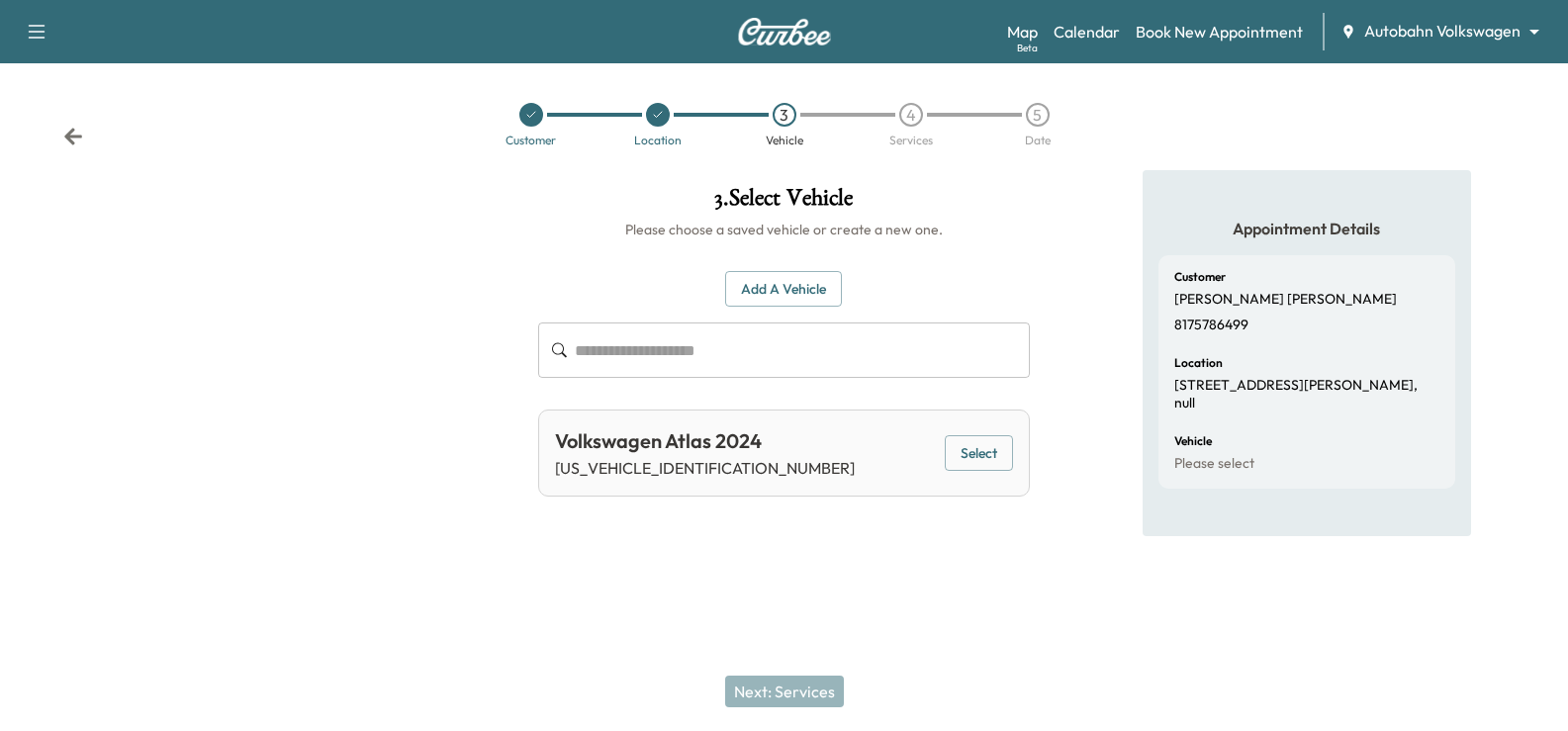 scroll, scrollTop: 0, scrollLeft: 0, axis: both 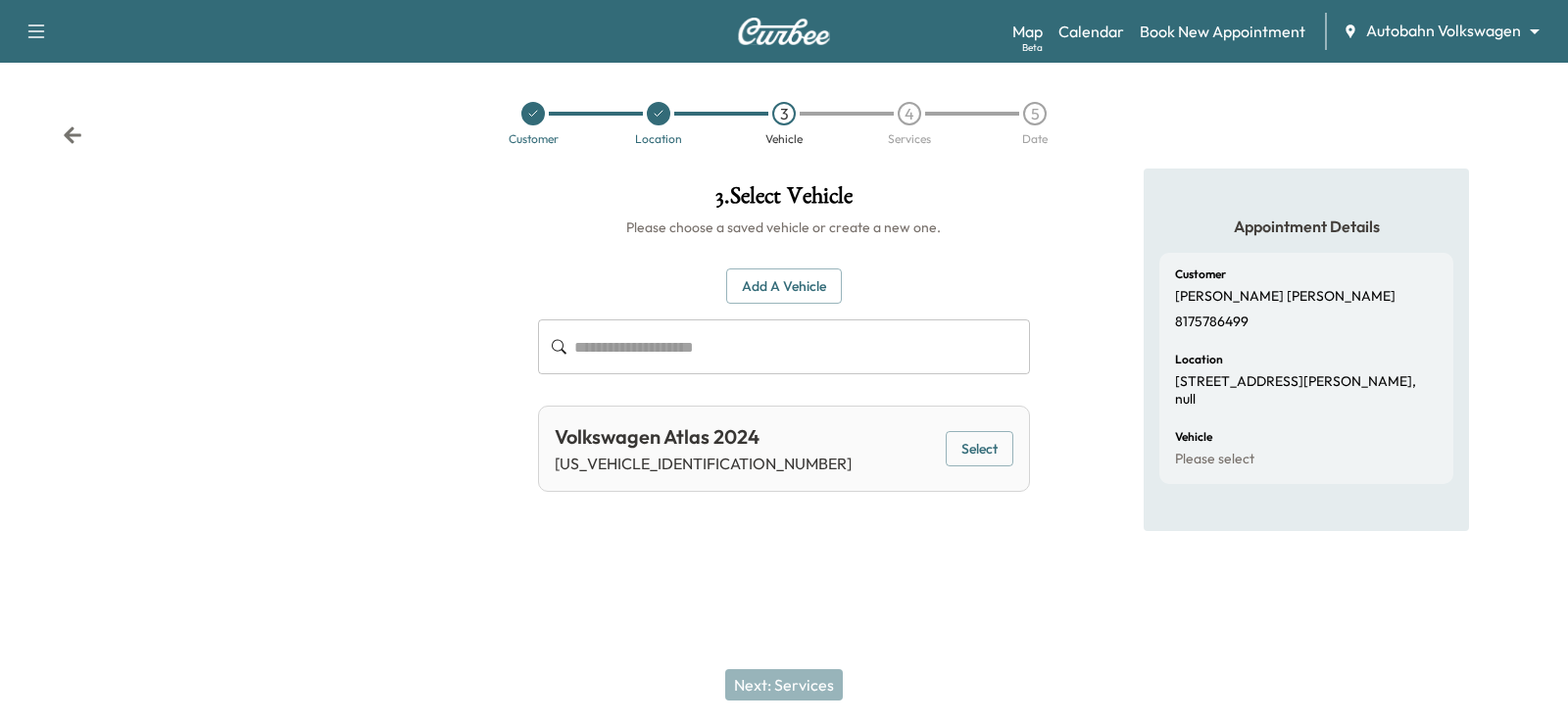 click on "Select" at bounding box center [979, 449] 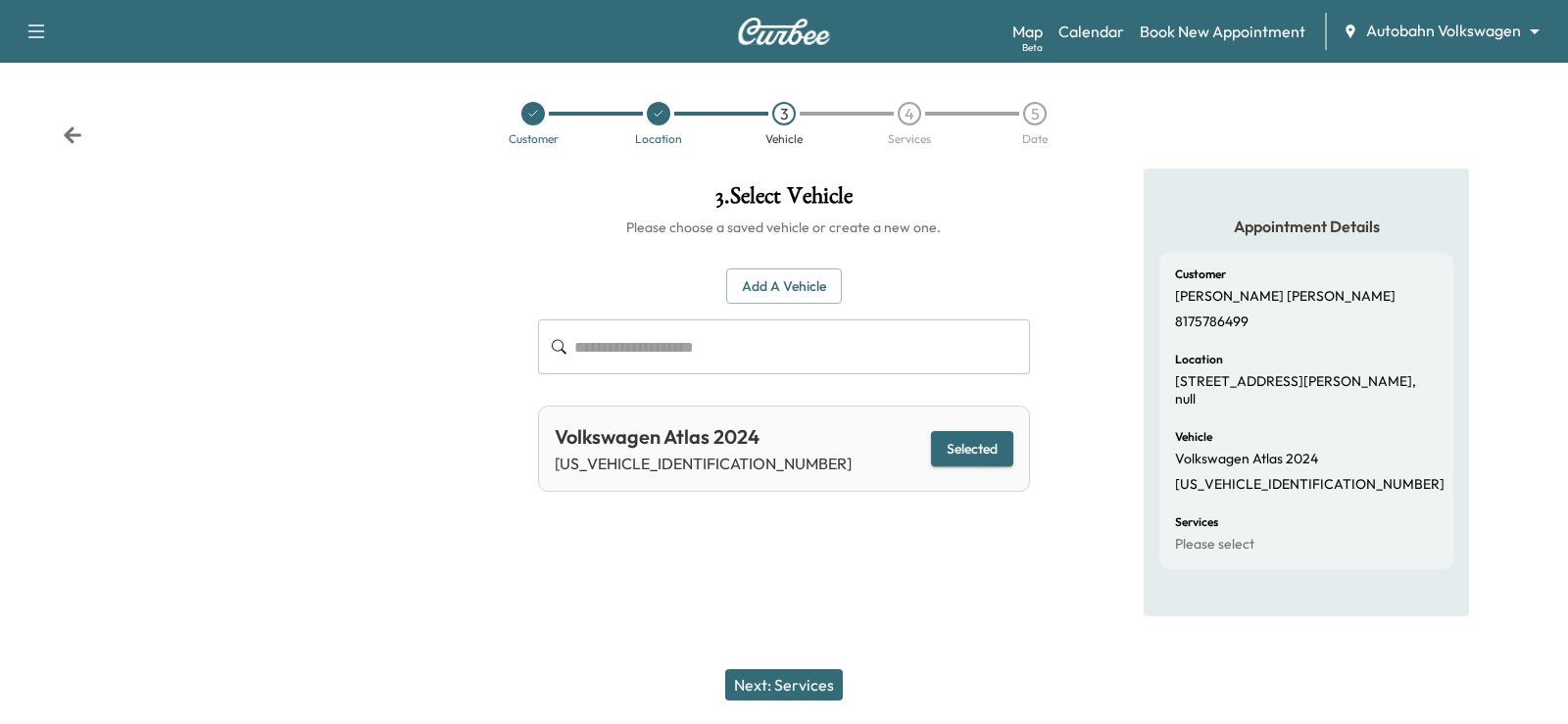 click at bounding box center [784, 648] 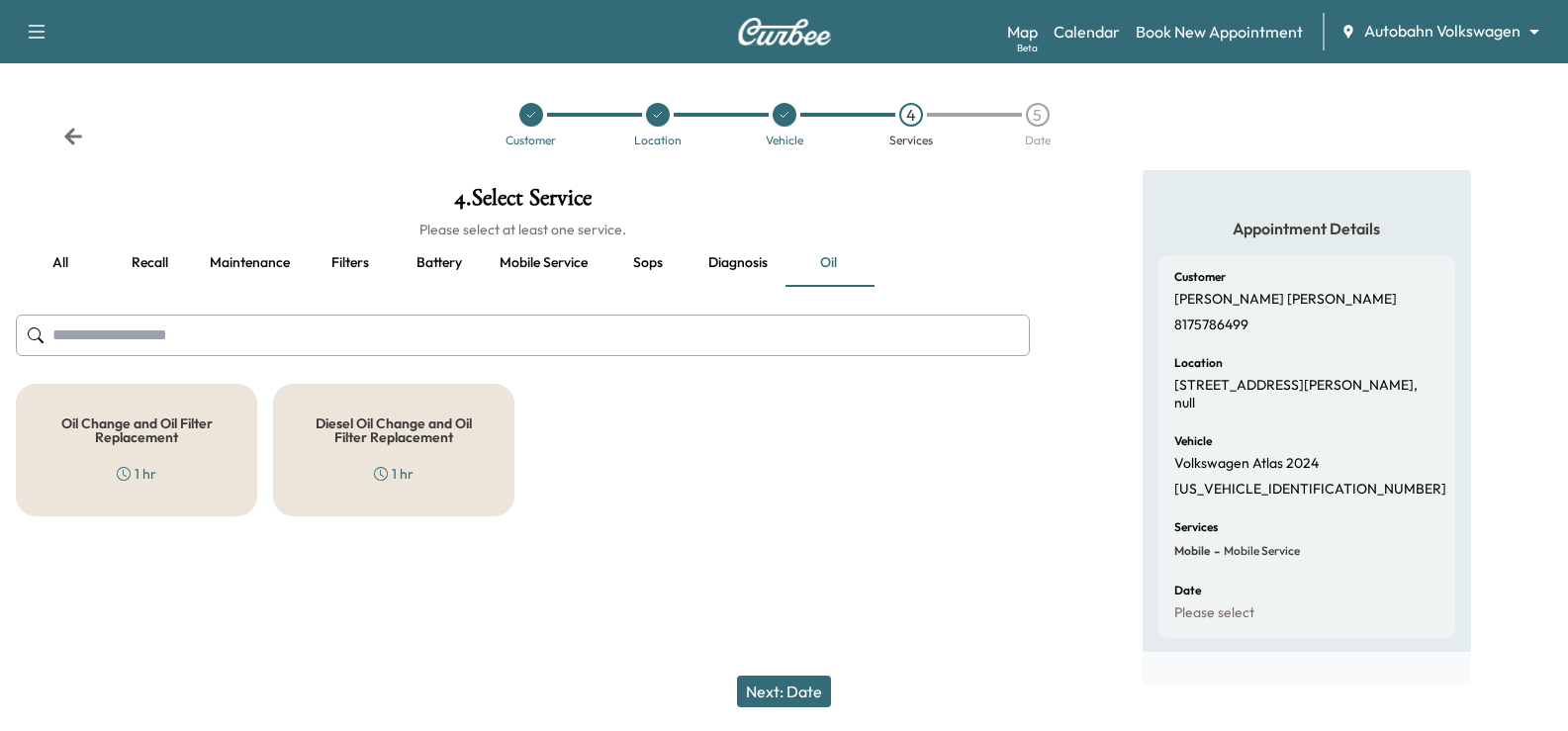 click on "Recall" at bounding box center (149, 263) 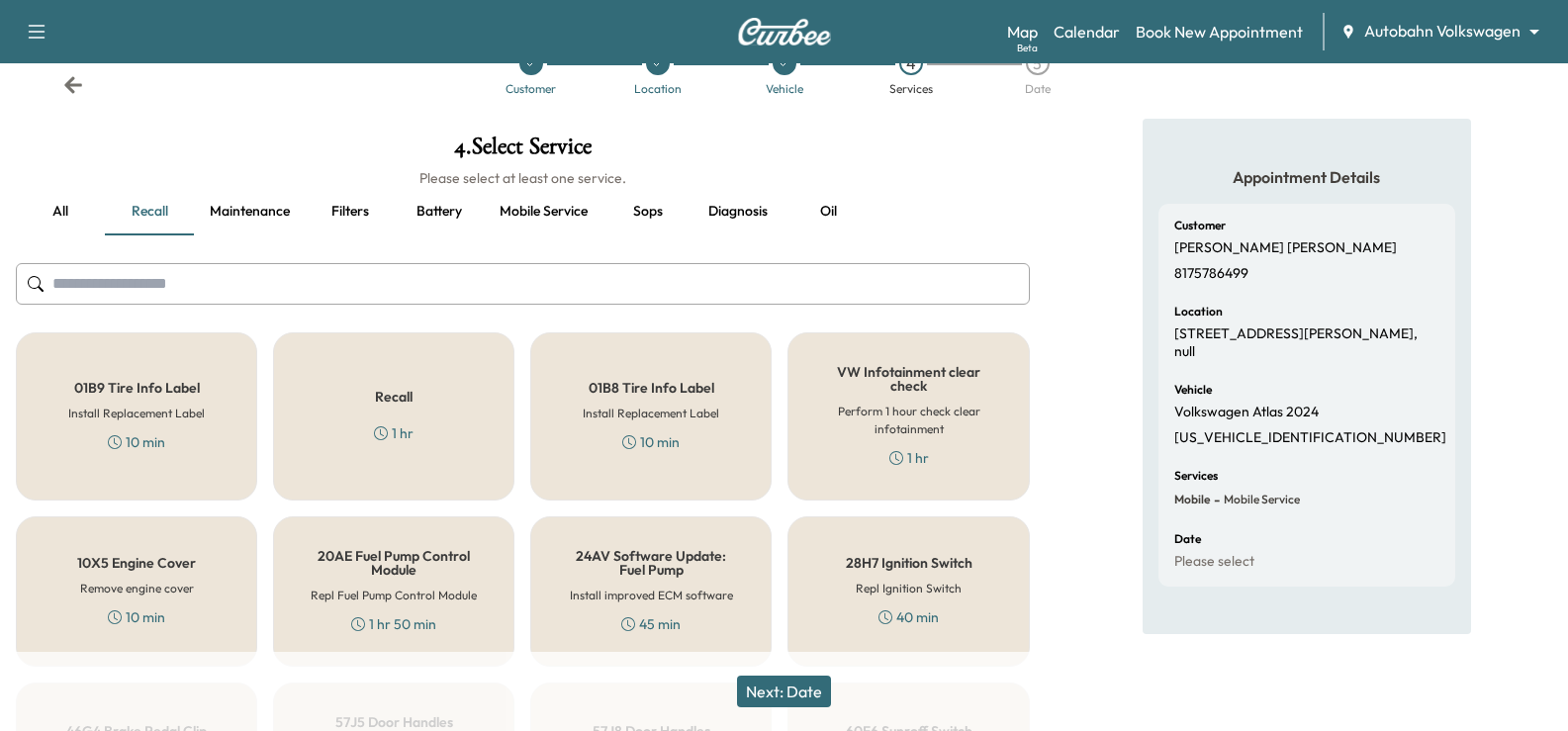 scroll, scrollTop: 99, scrollLeft: 0, axis: vertical 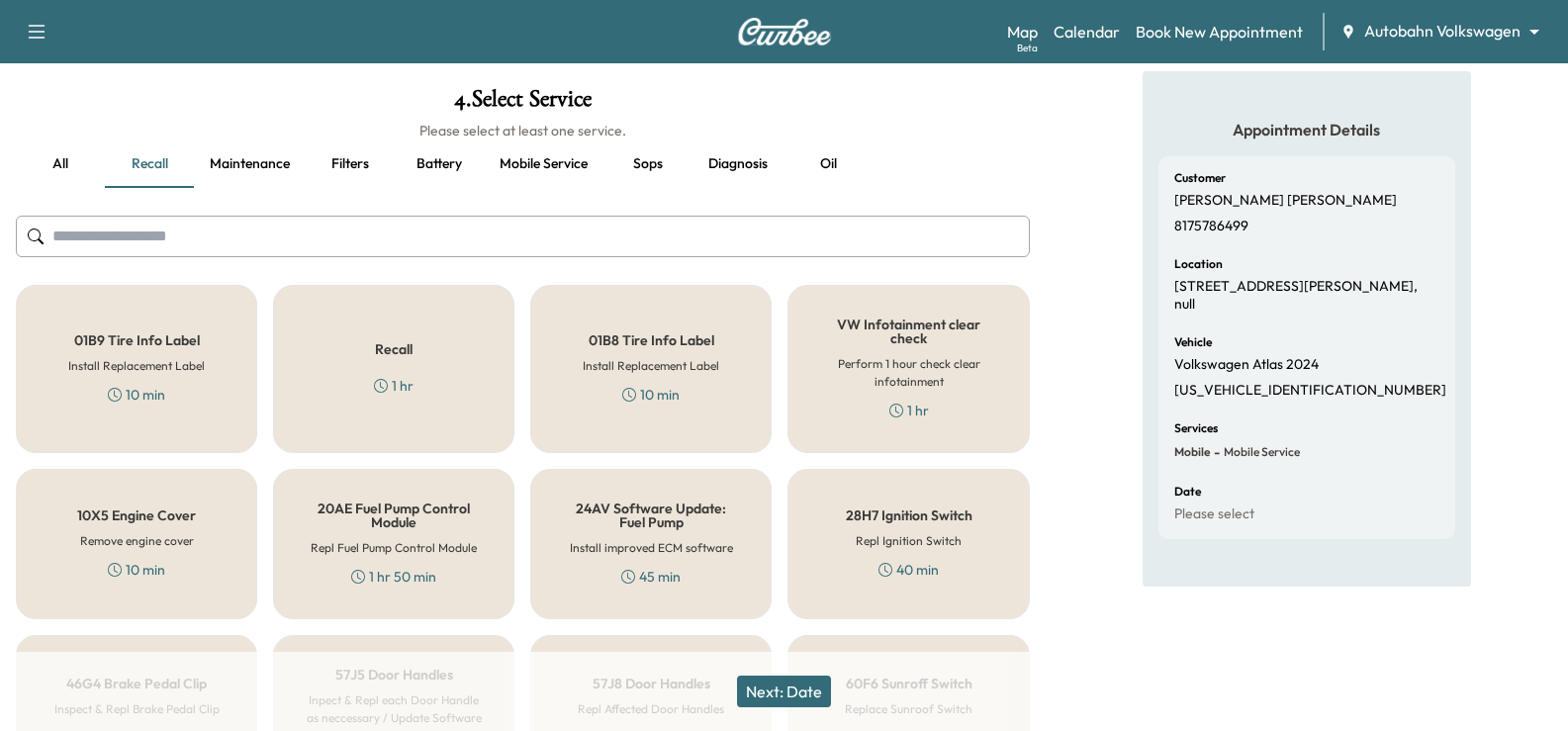 click on "Recall 1 hr" at bounding box center (394, 369) 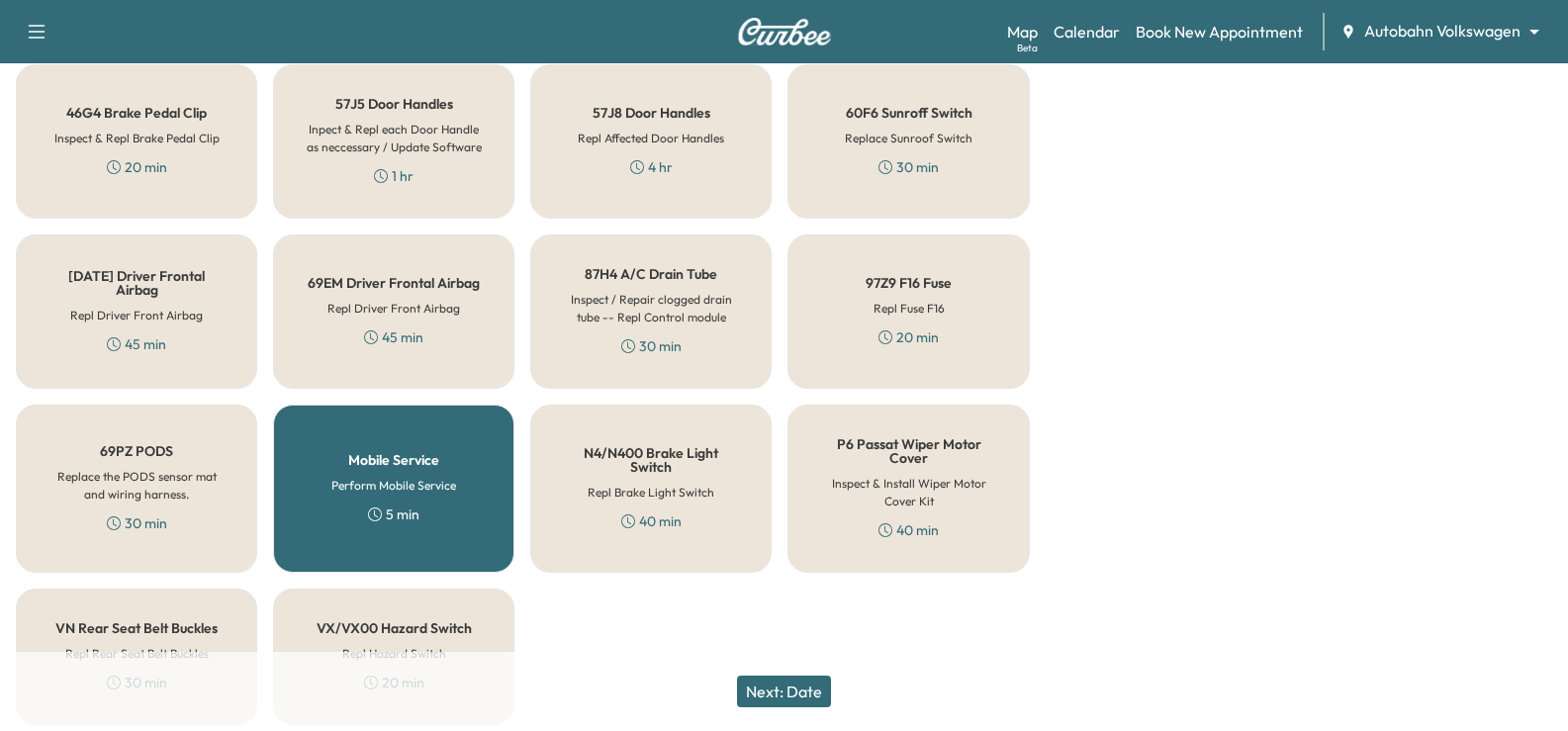 scroll, scrollTop: 743, scrollLeft: 0, axis: vertical 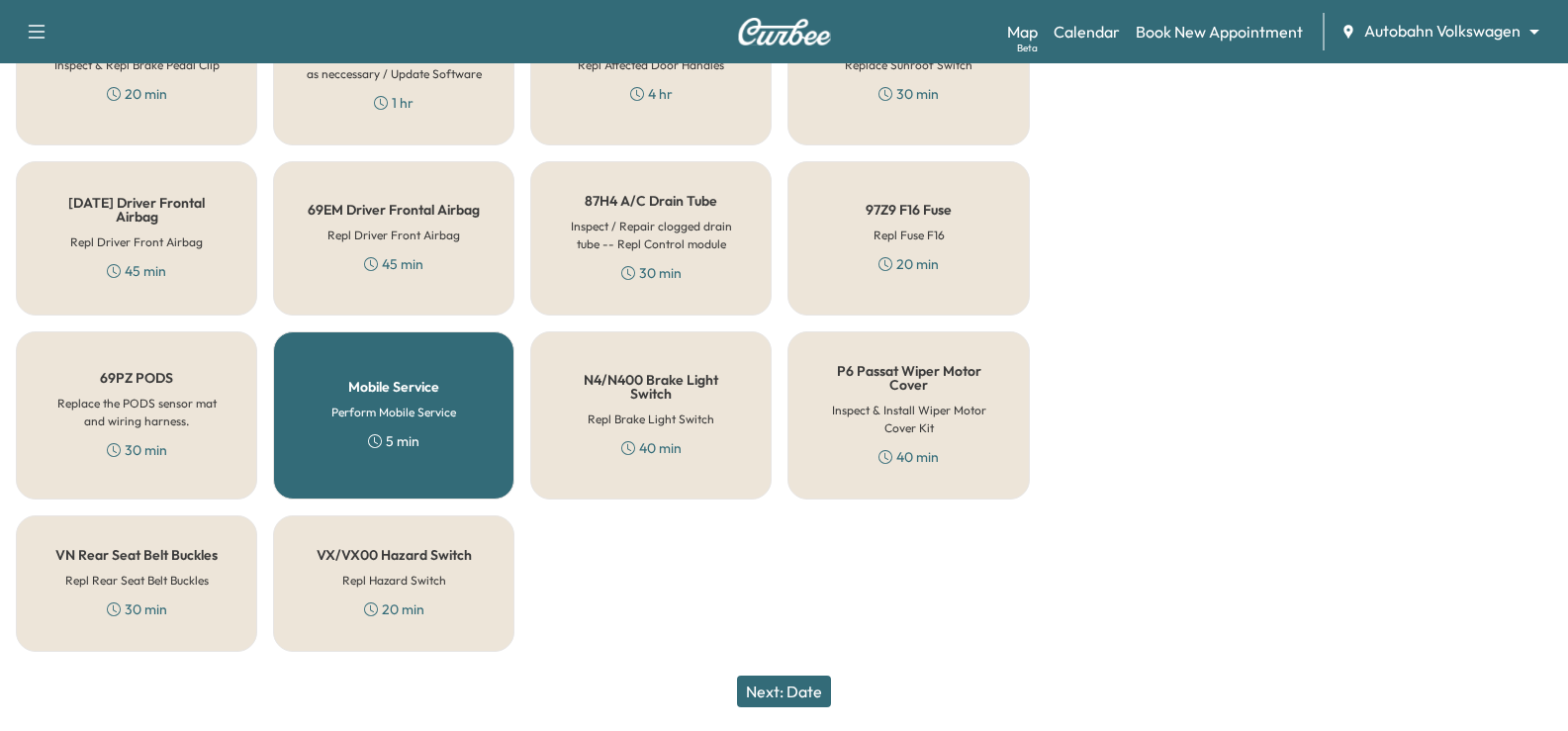 click on "01B9 Tire Info Label Install Replacement Label 10 min Recall 1 hr 01B8 Tire Info Label Install Replacement Label 10 min VW Infotainment clear check  Perform 1 hour check clear infotainment 1 hr 10X5 Engine Cover Remove engine cover 10 min 20AE Fuel Pump Control Module Repl Fuel Pump Control Module 1 hr 50 min 24AV Software Update: Fuel Pump Install improved ECM software 45 min 28H7 Ignition Switch  Repl Ignition Switch 40 min 46G4 Brake Pedal Clip Inspect & Repl Brake Pedal Clip 20 min 57J5 Door Handles Inpect & Repl each Door Handle as neccessary / Update Software 1 hr 57J8 Door Handles Repl Affected Door Handles 4 hr 60F6 Sunroff Switch Replace Sunroof Switch 30 min [DATE] Driver Frontal Airbag Repl Driver Front Airbag 45 min 69EM Driver Frontal Airbag Repl Driver Front Airbag 45 min 87H4 A/C Drain Tube  Inspect / Repair clogged drain tube -- Repl Control module  30 min 97Z9 F16 Fuse Repl Fuse F16 20 min 69PZ PODS Replace the PODS sensor mat and wiring harness. 30 min Mobile Service Perform Mobile Service" at bounding box center [522, 146] 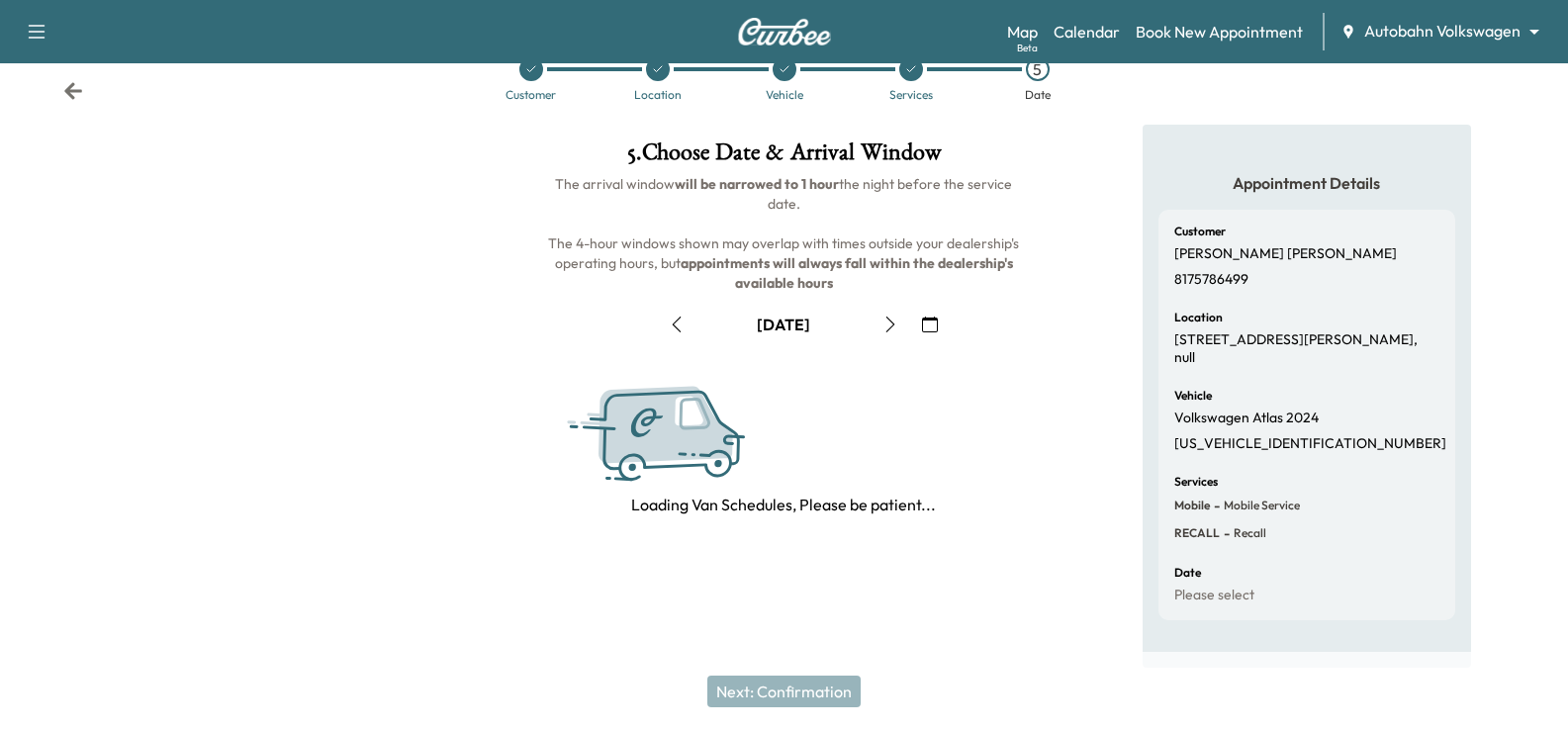 scroll, scrollTop: 259, scrollLeft: 0, axis: vertical 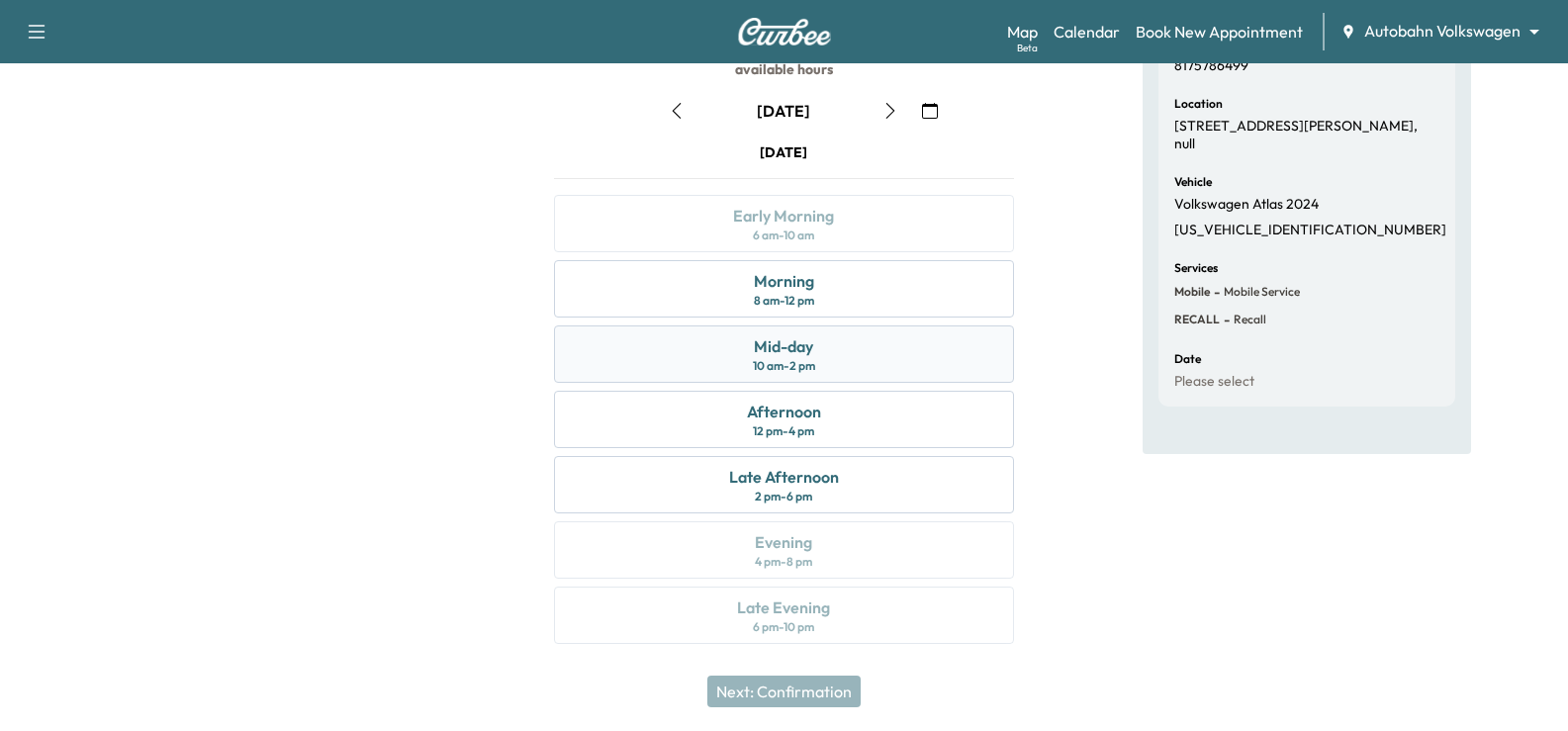drag, startPoint x: 876, startPoint y: 345, endPoint x: 905, endPoint y: 345, distance: 29 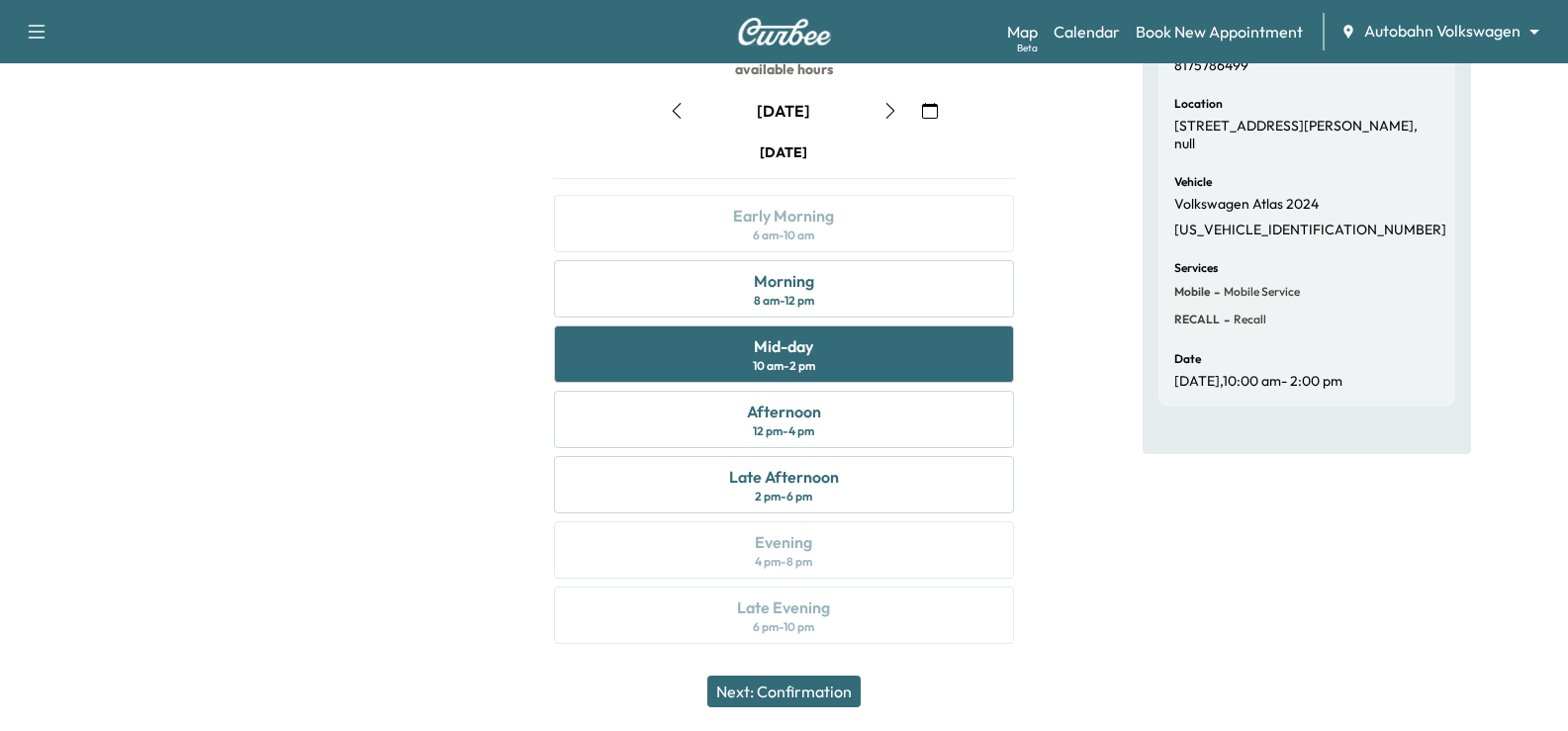 click on "Appointment Details Customer [PERSON_NAME] 8175786499 Location [STREET_ADDRESS][PERSON_NAME], null Vehicle Volkswagen   Atlas   2024 [US_VEHICLE_IDENTIFICATION_NUMBER] Services Mobile - Mobile Service RECALL - Recall Date [DATE]  10:00 am  -   2:00 pm" at bounding box center [1307, 289] 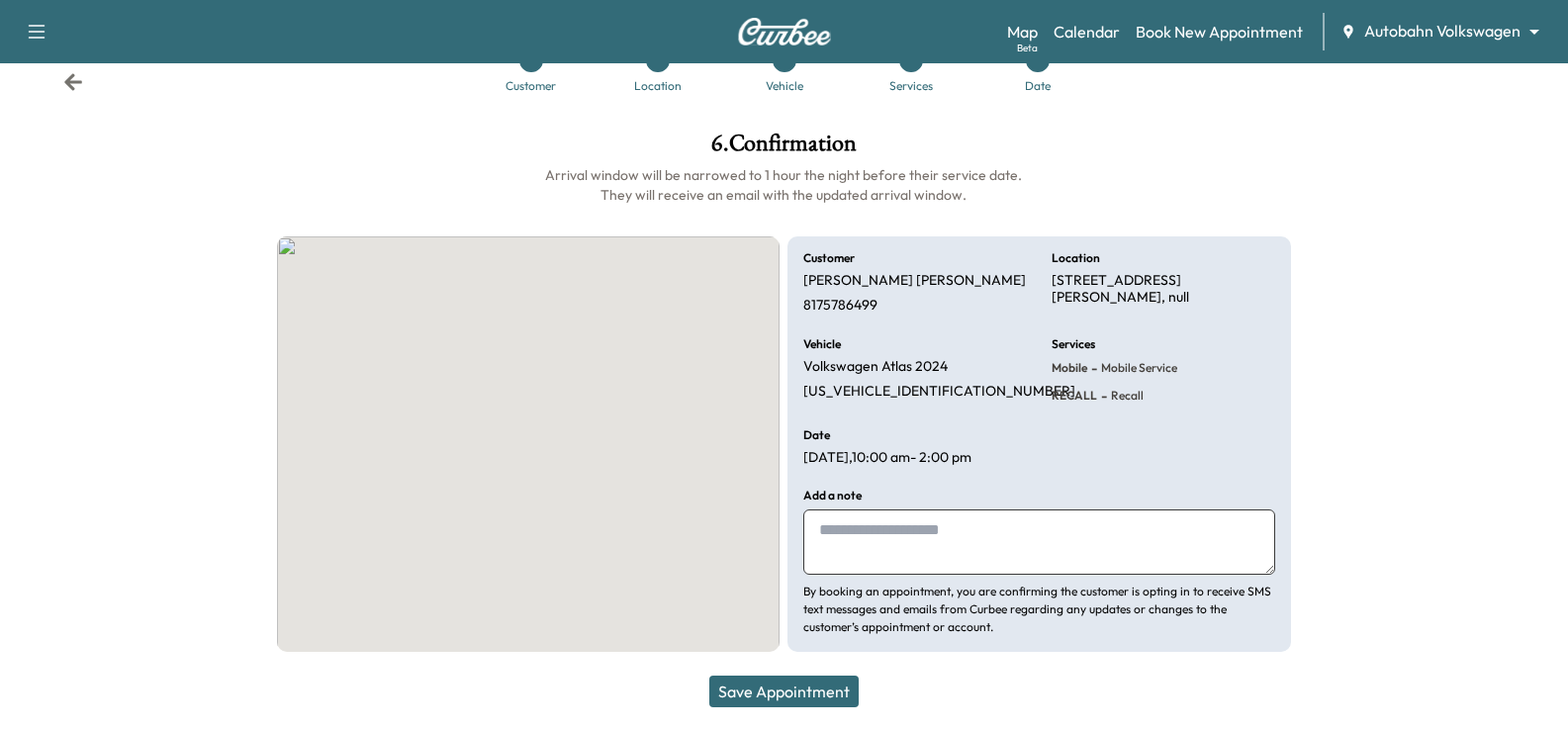 scroll, scrollTop: 54, scrollLeft: 0, axis: vertical 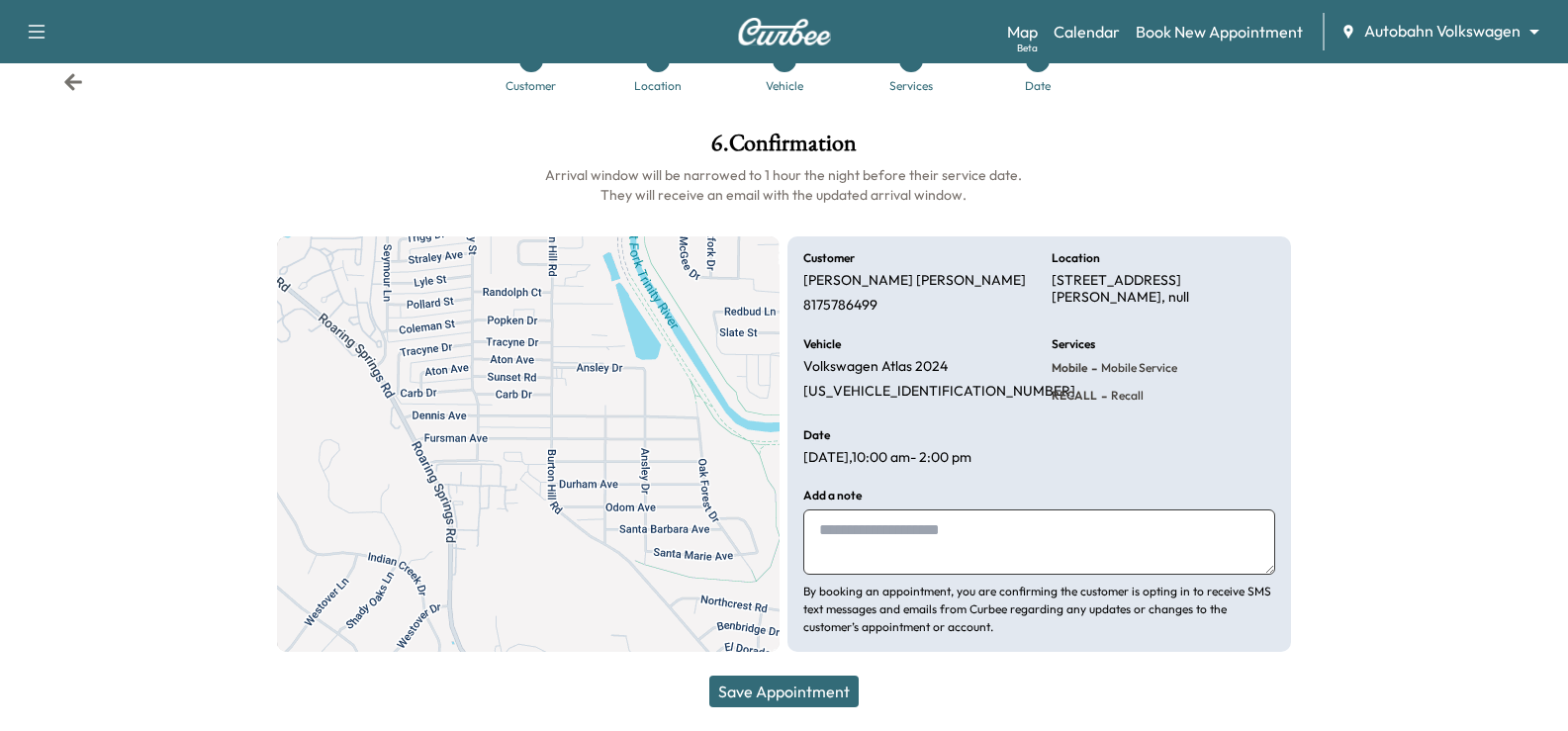 click at bounding box center [1039, 542] 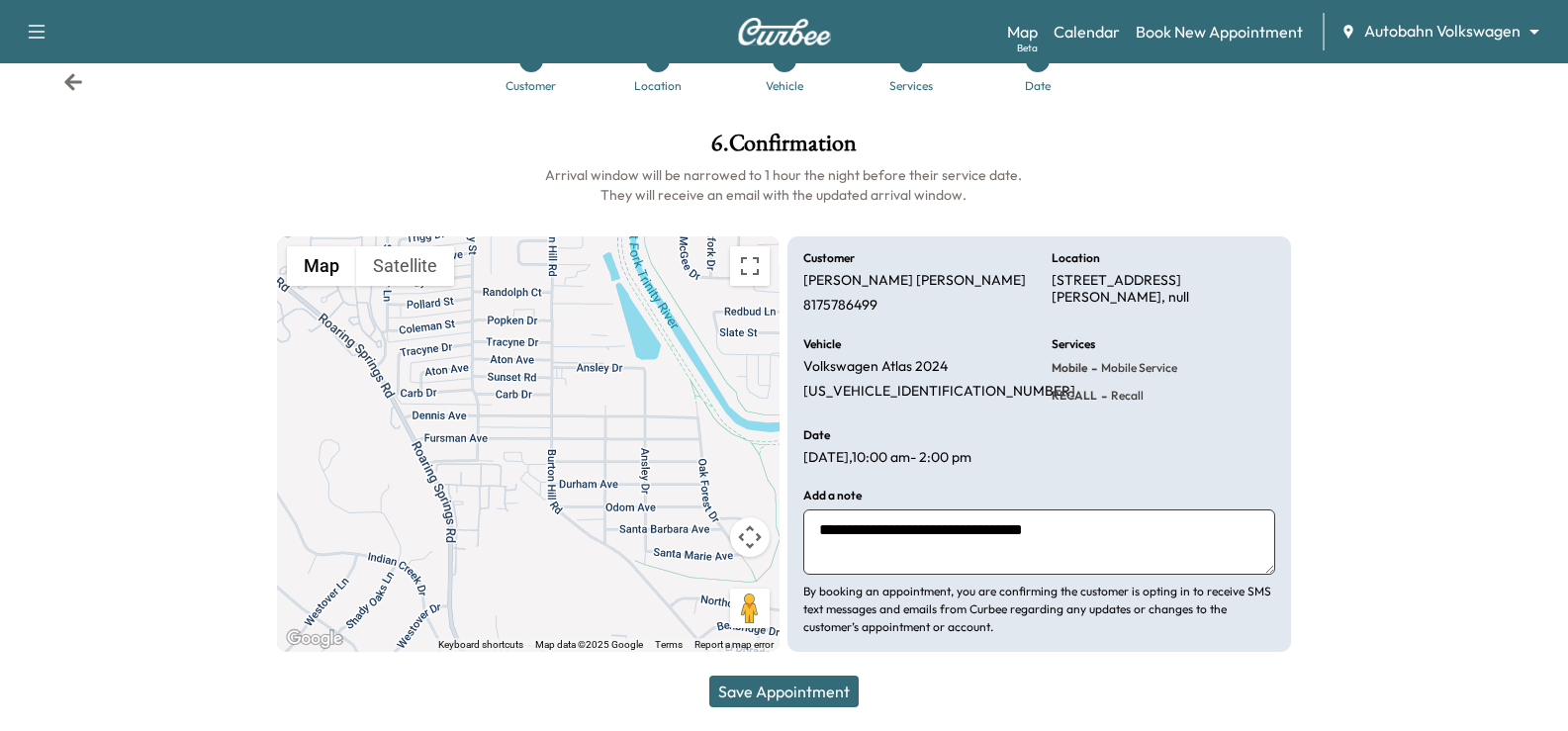 type on "**********" 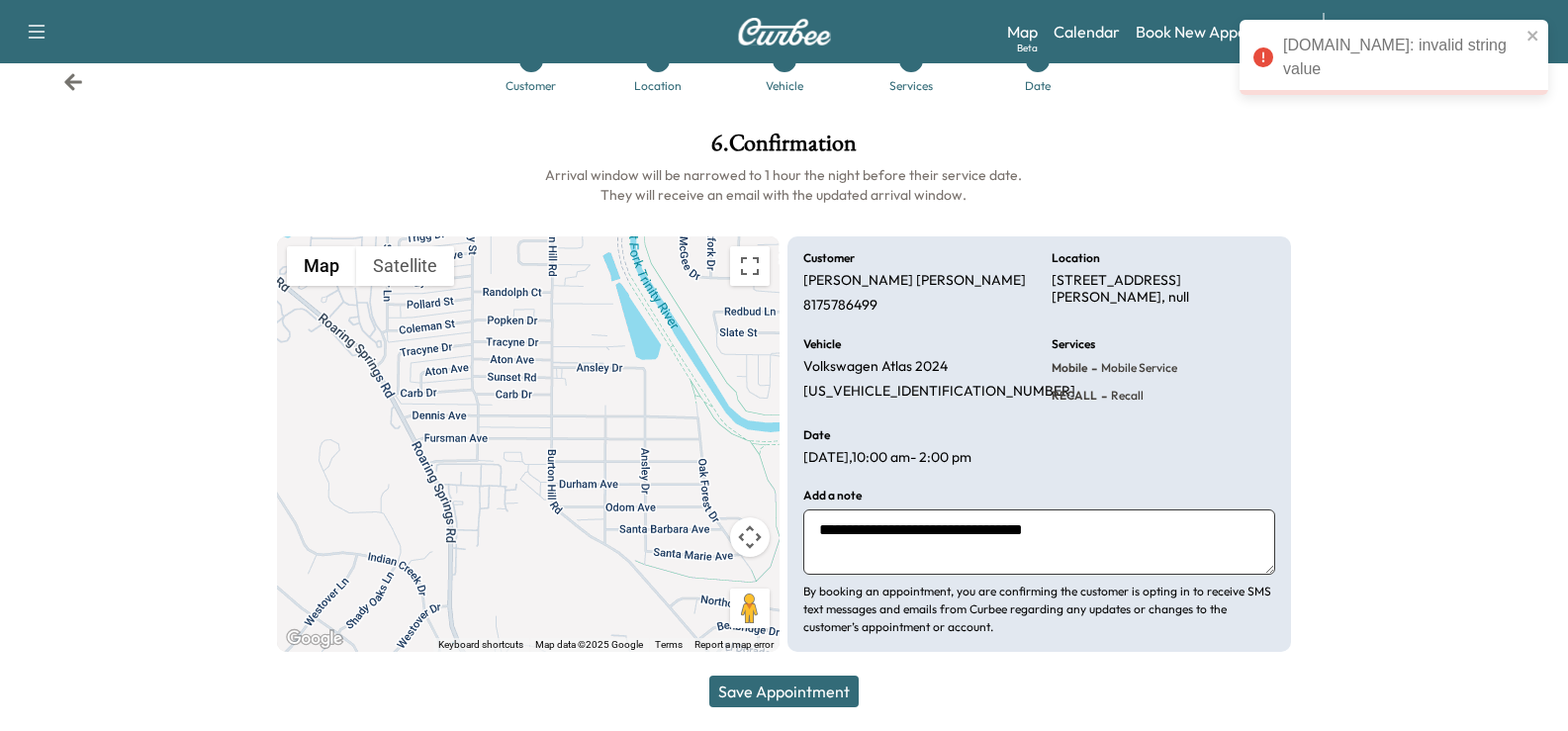 click on "[DOMAIN_NAME]: invalid string value" at bounding box center (1402, 57) 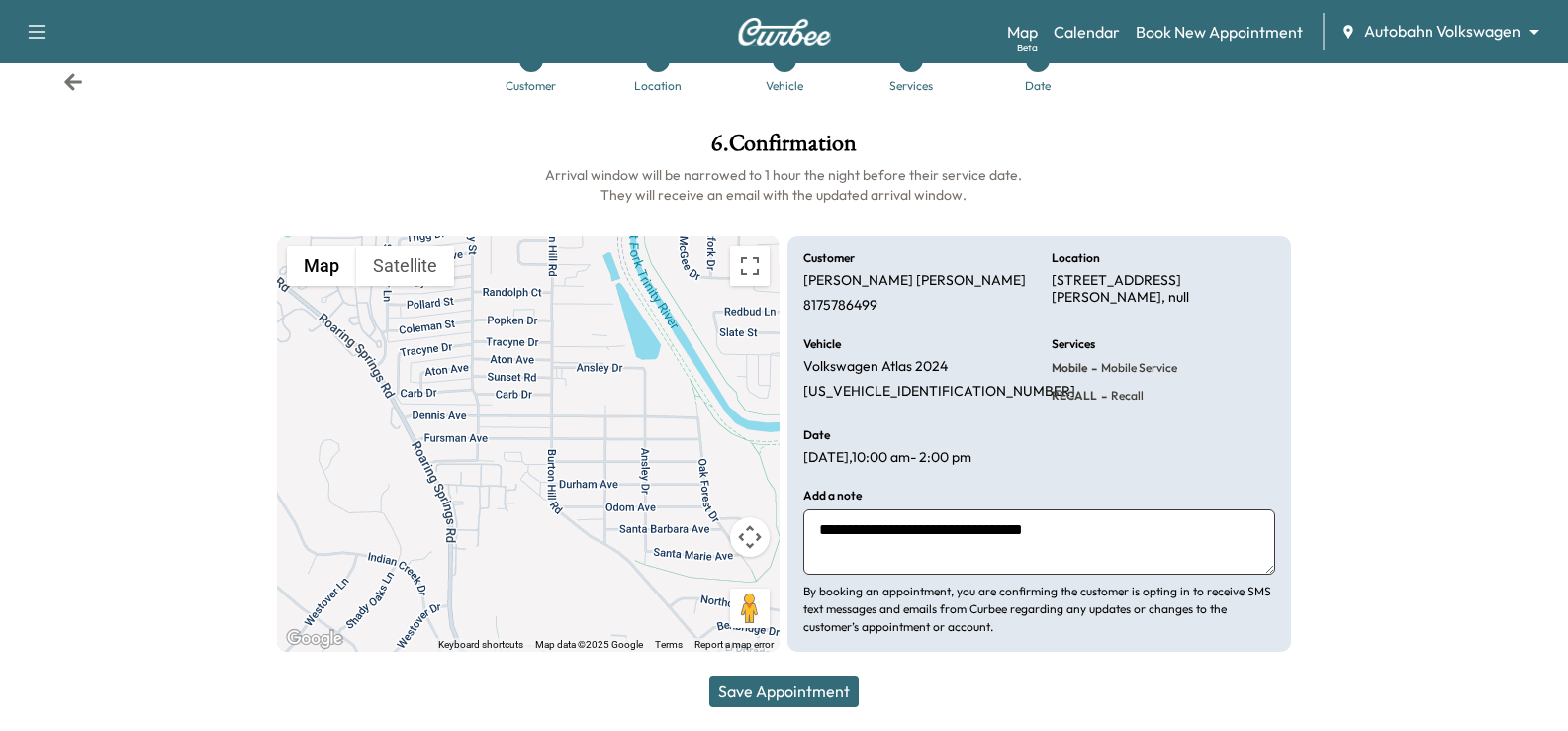 click on "Arrival window will be narrowed to 1 hour the night before their service date.
They will receive an email with the updated arrival window." at bounding box center (784, 185) 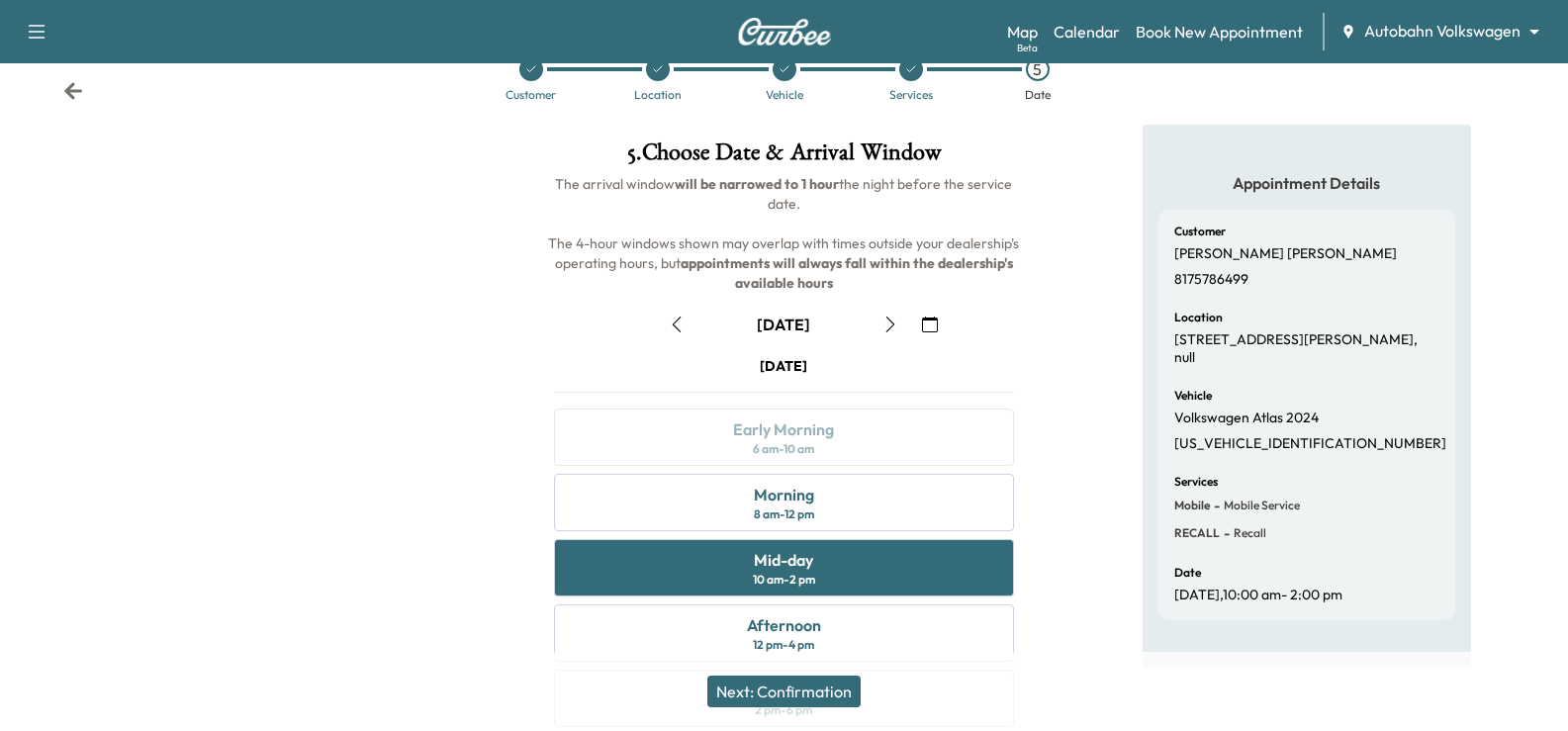 scroll, scrollTop: 54, scrollLeft: 0, axis: vertical 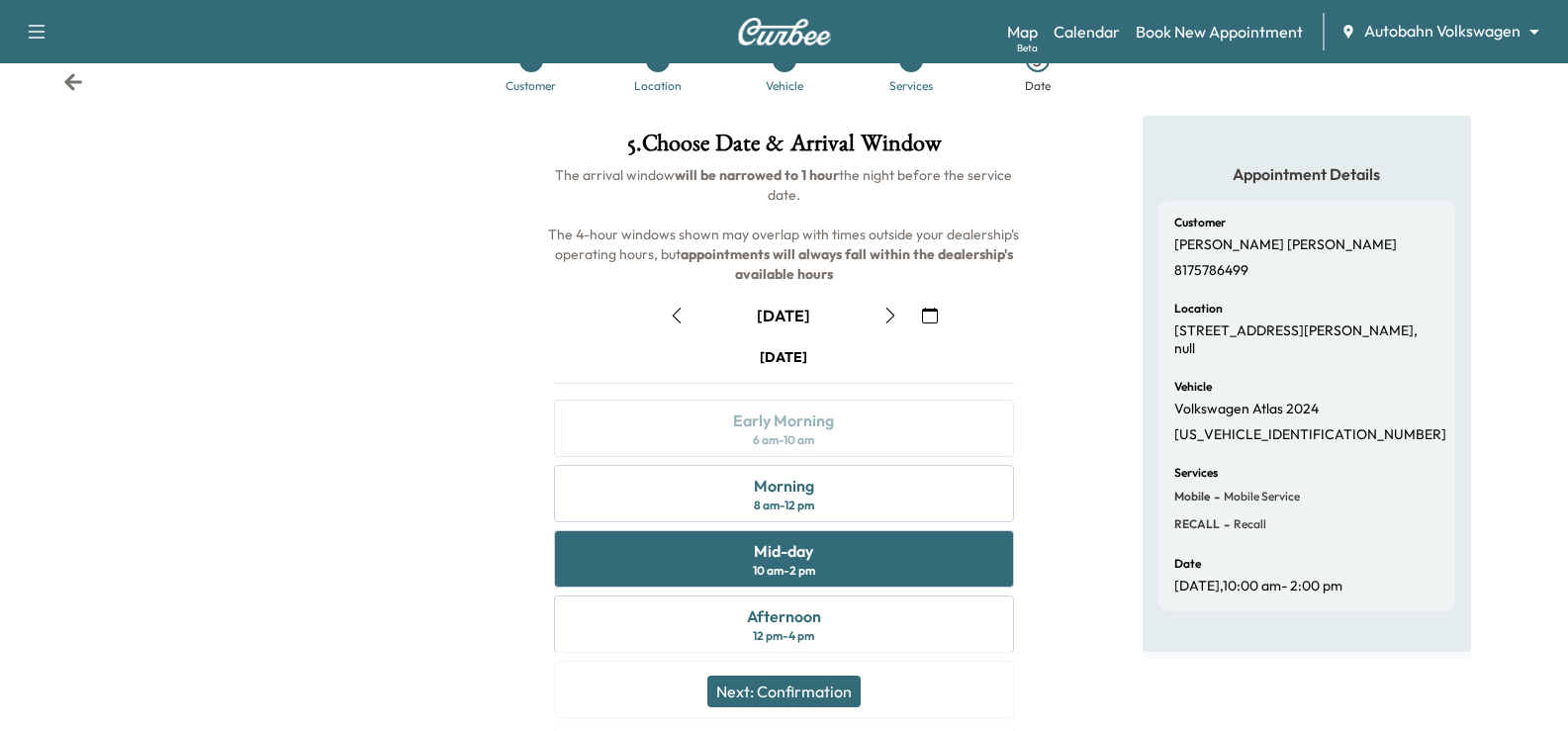 click 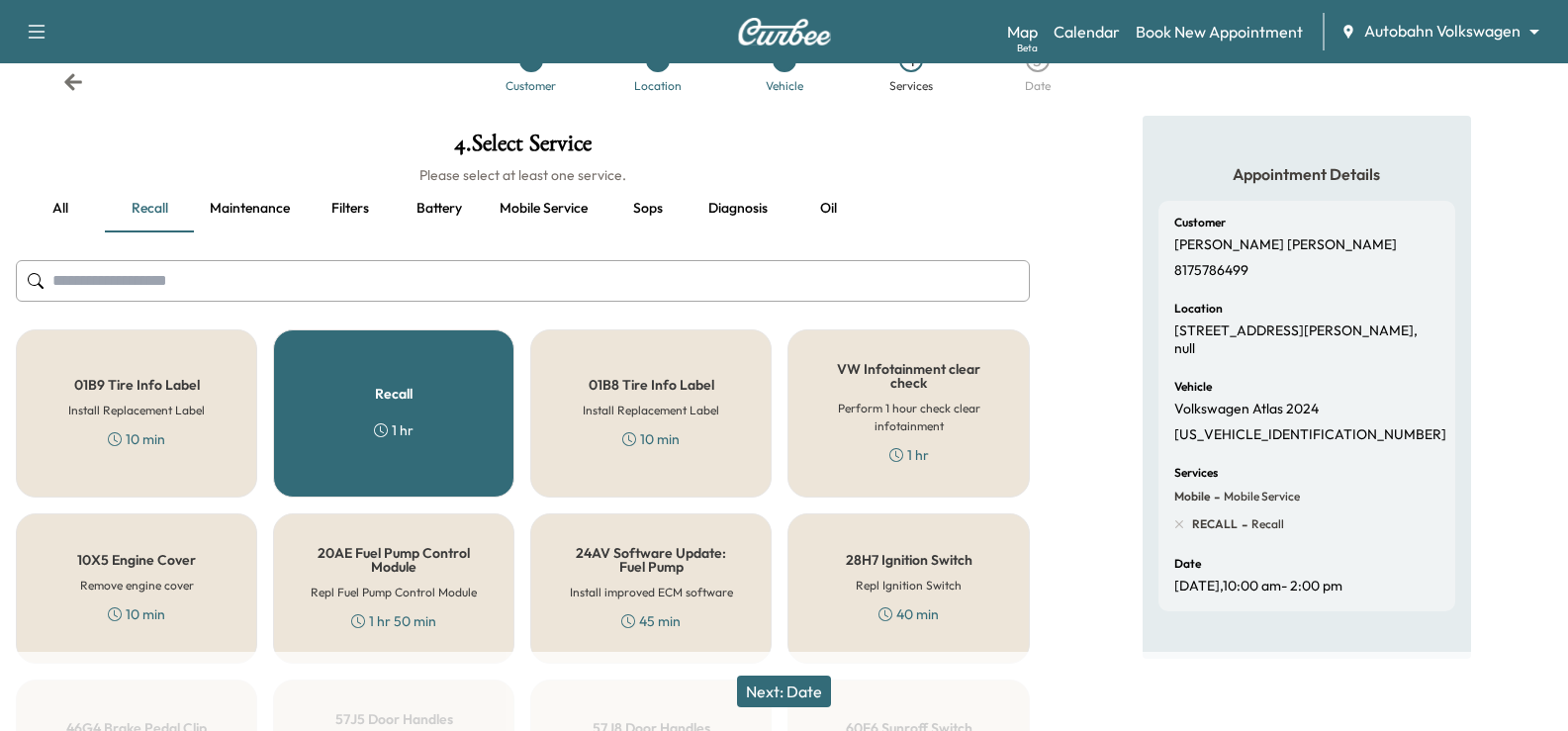 click 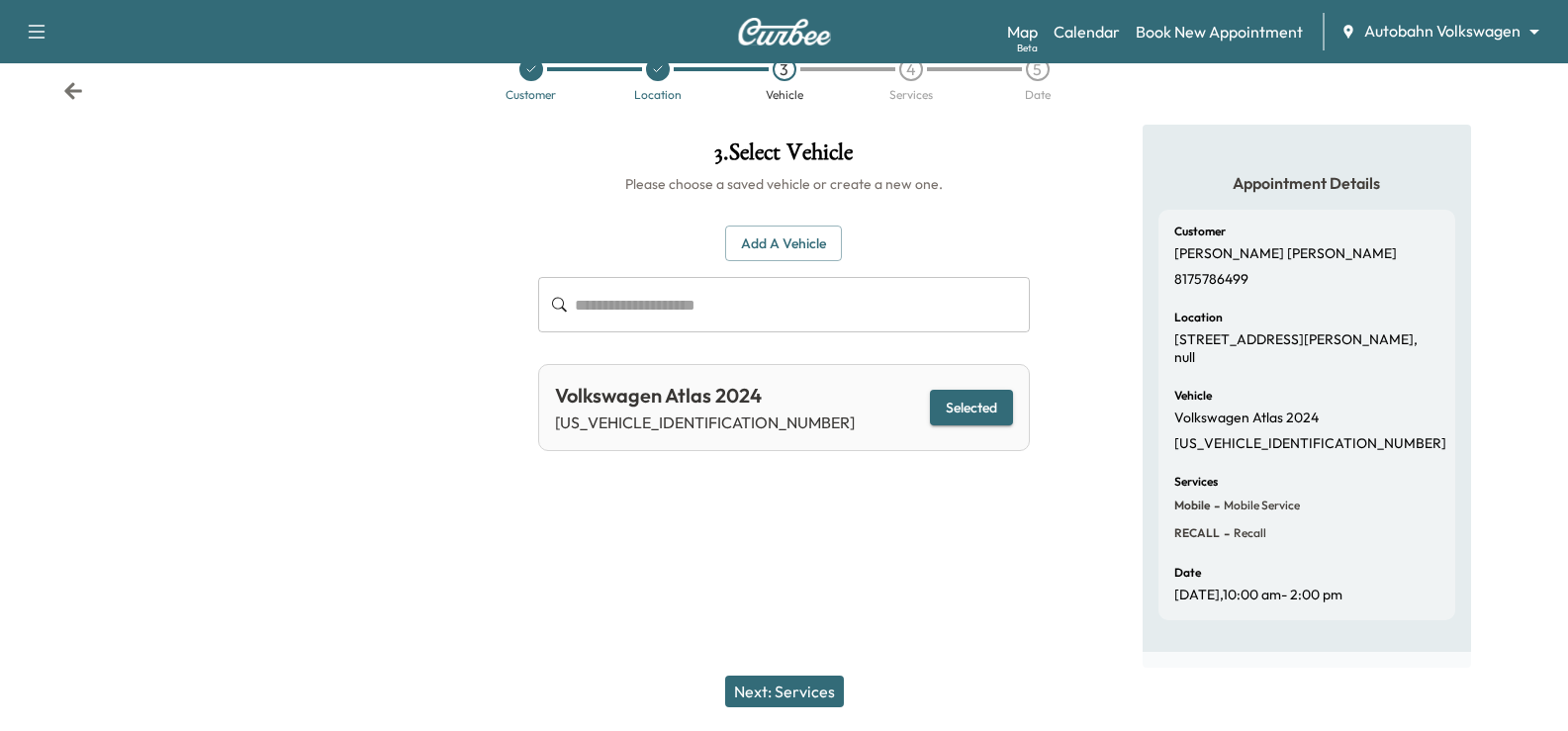 click on "Customer Location 3 Vehicle 4 Services 5 Date" at bounding box center [784, 79] 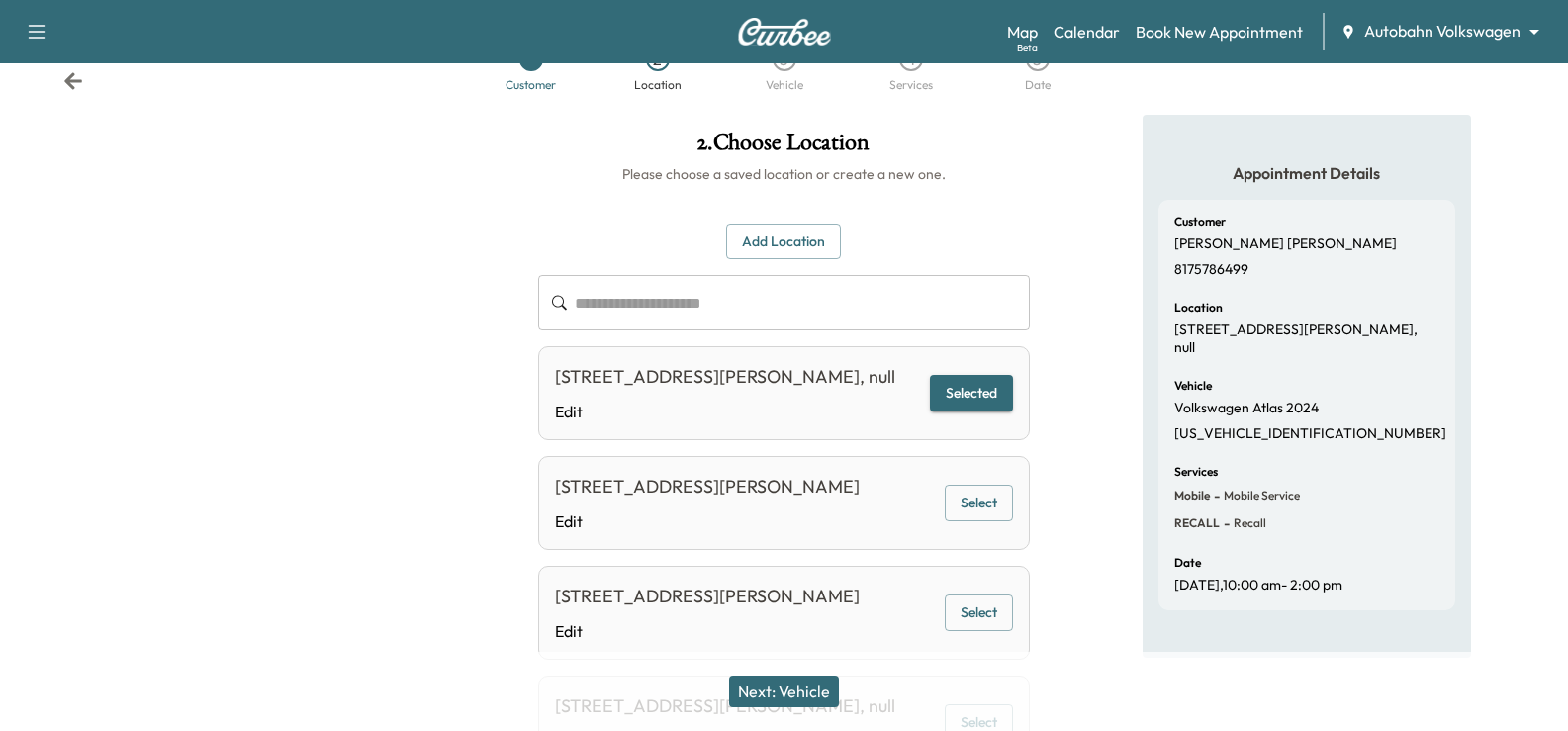 scroll, scrollTop: 54, scrollLeft: 0, axis: vertical 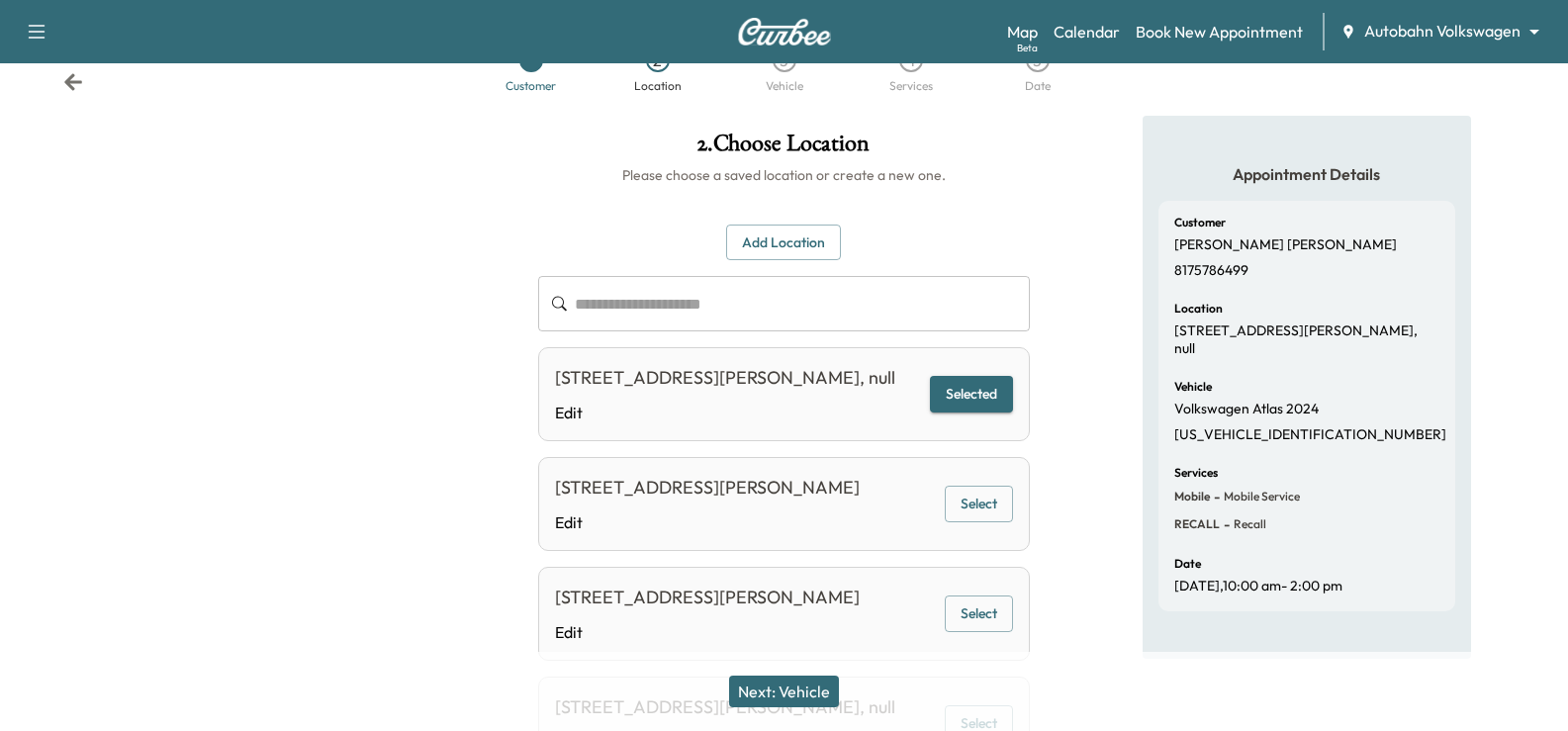 click on "[STREET_ADDRESS][PERSON_NAME], null" at bounding box center [725, 378] 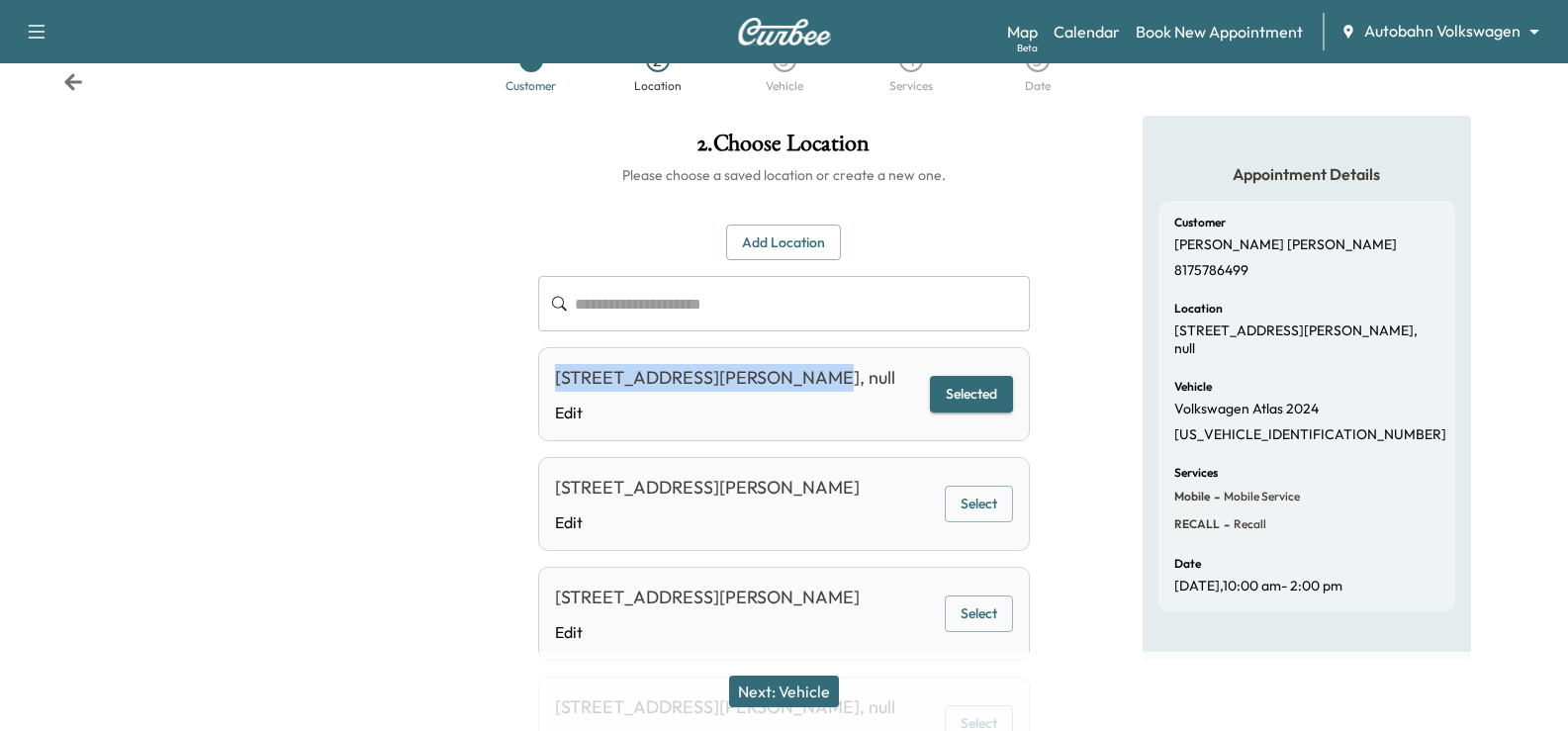 drag, startPoint x: 573, startPoint y: 375, endPoint x: 766, endPoint y: 370, distance: 193.06476 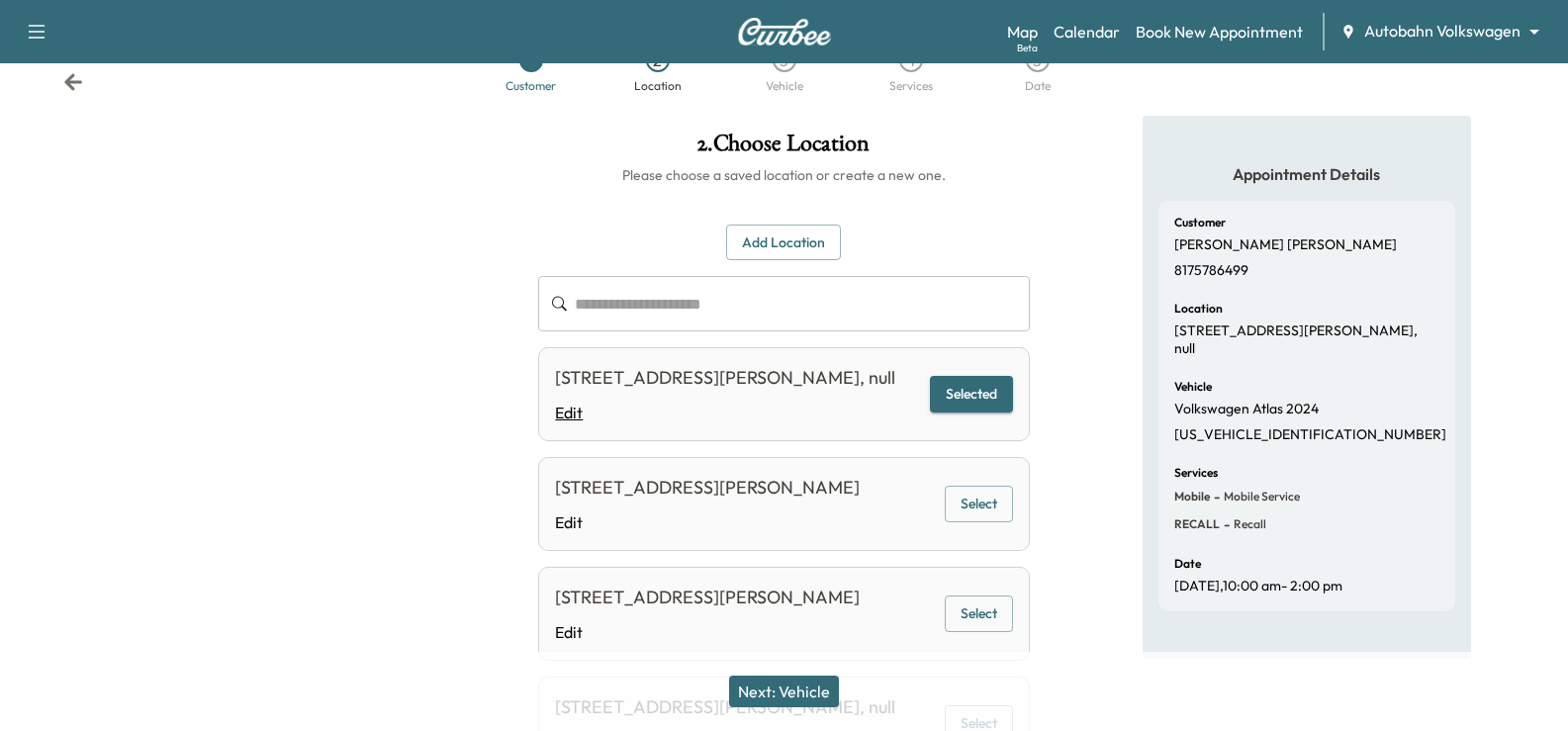 click on "Edit" at bounding box center (725, 412) 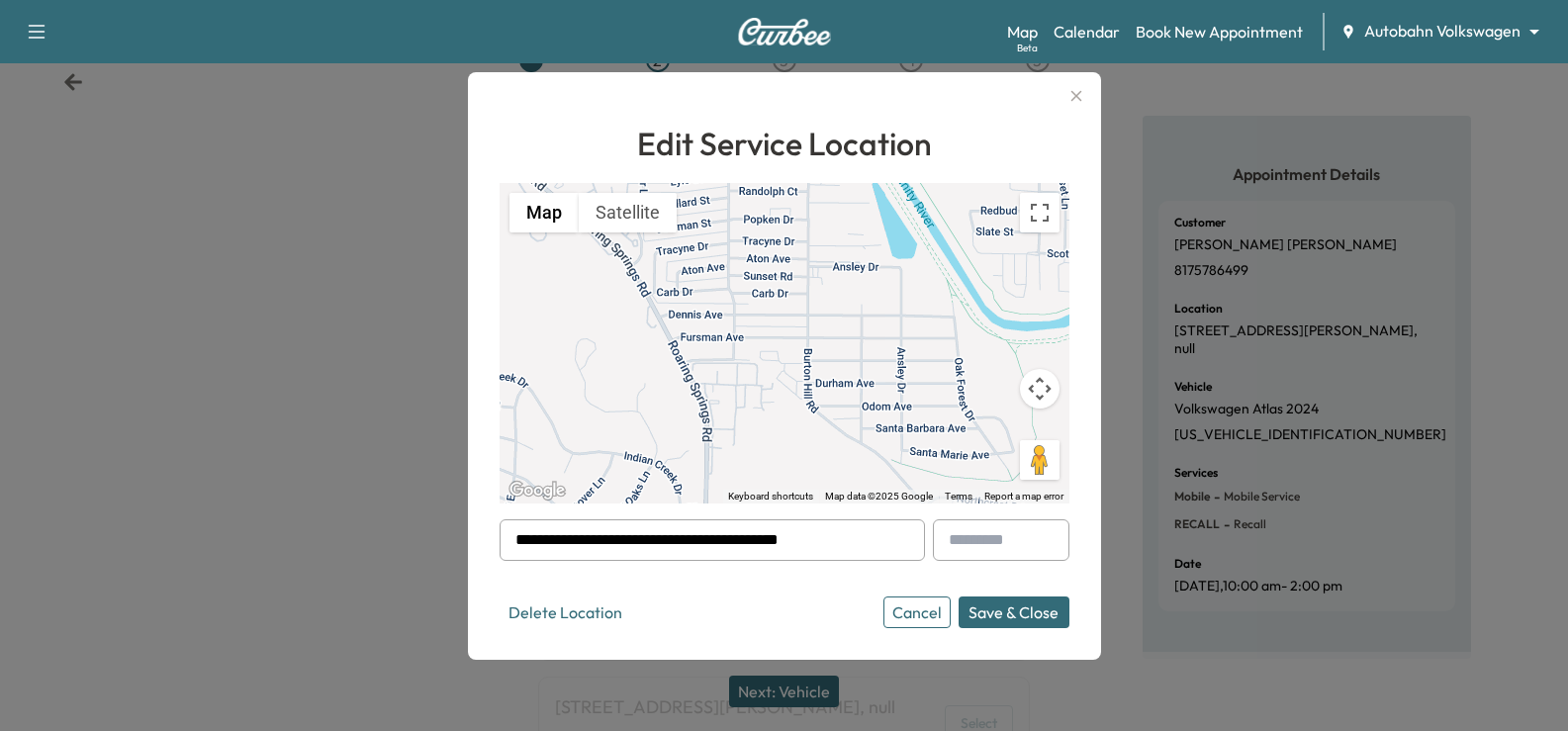 click on "**********" at bounding box center [712, 540] 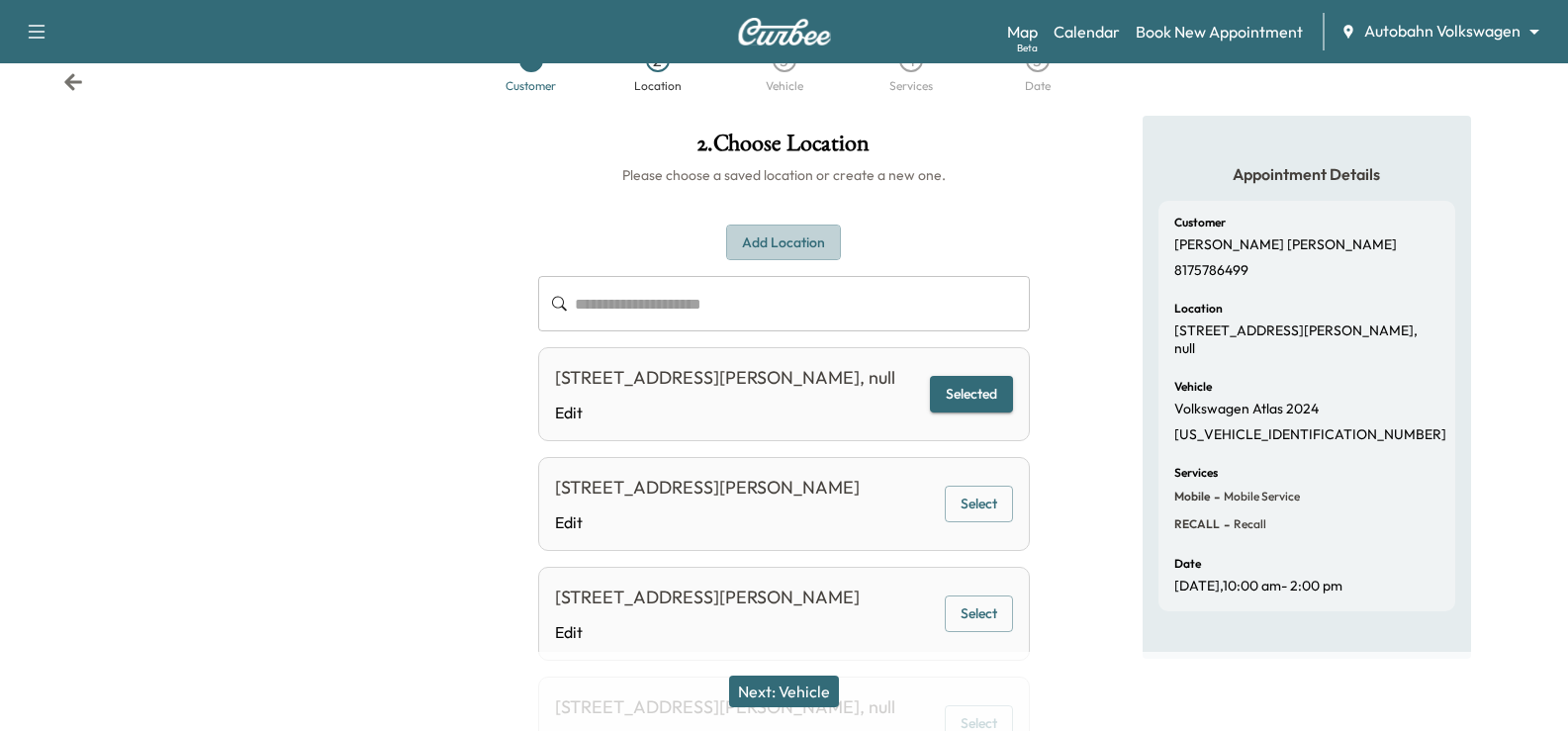 click on "Add Location" at bounding box center (784, 242) 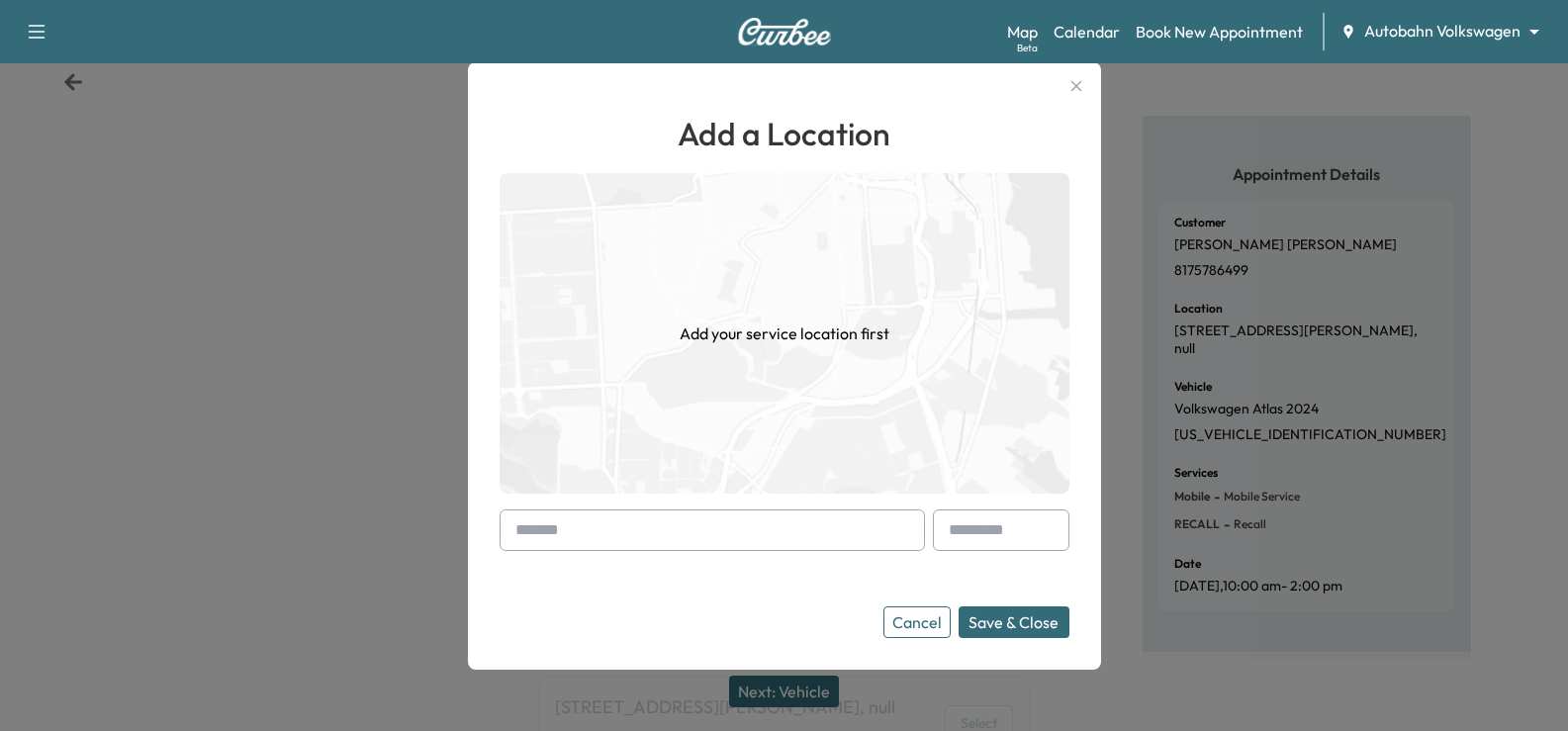 click at bounding box center (712, 530) 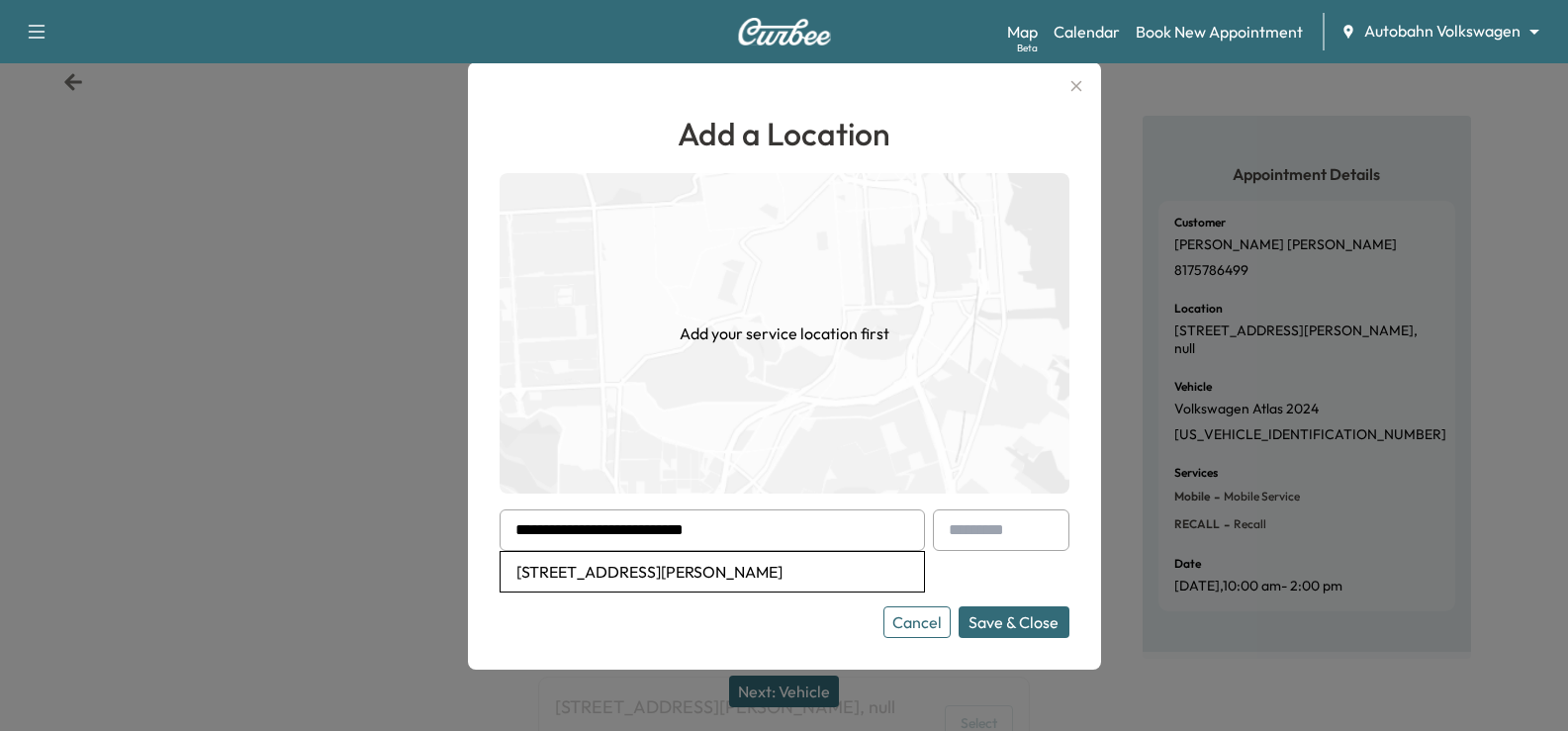 click on "[STREET_ADDRESS][PERSON_NAME]" at bounding box center [712, 572] 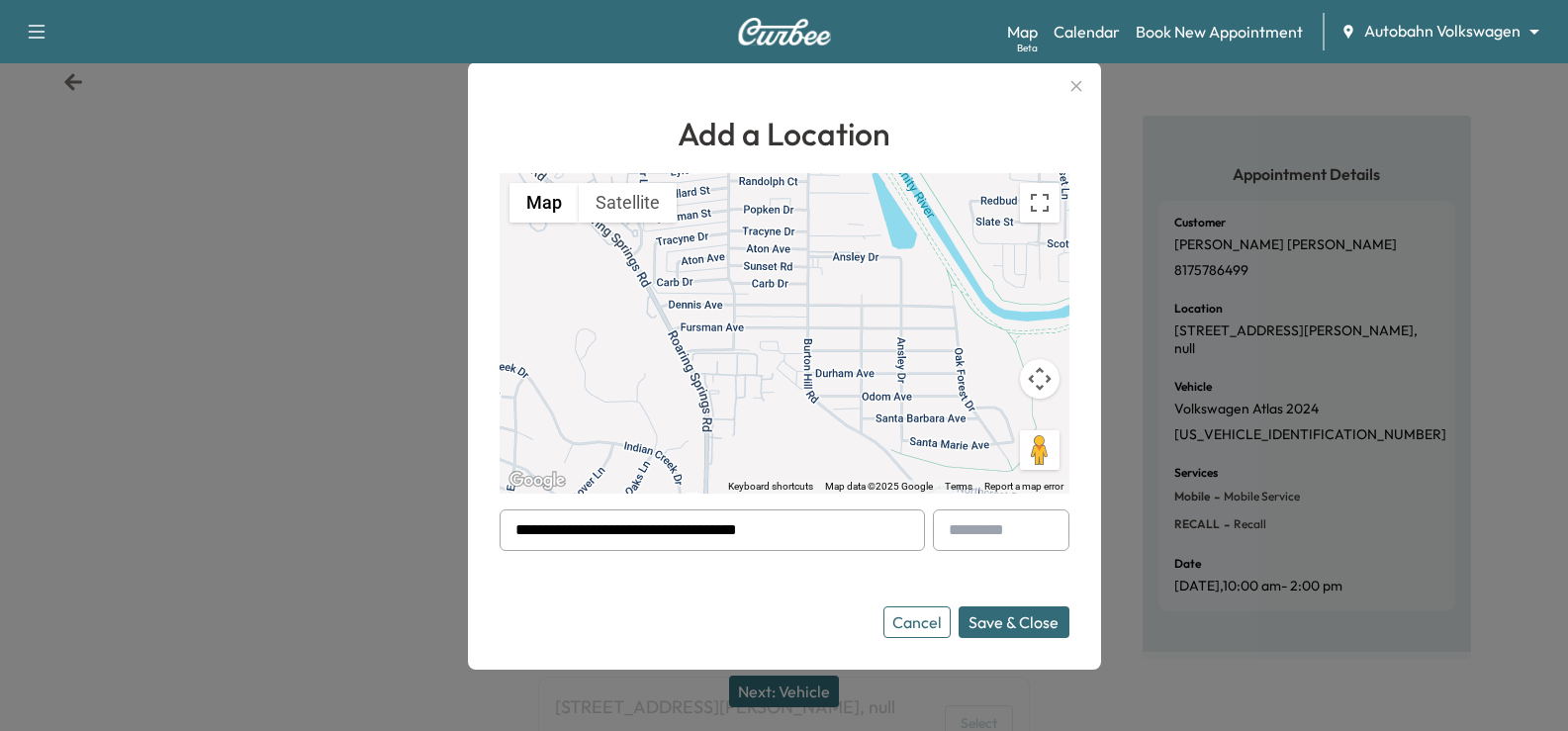 click on "**********" at bounding box center [784, 574] 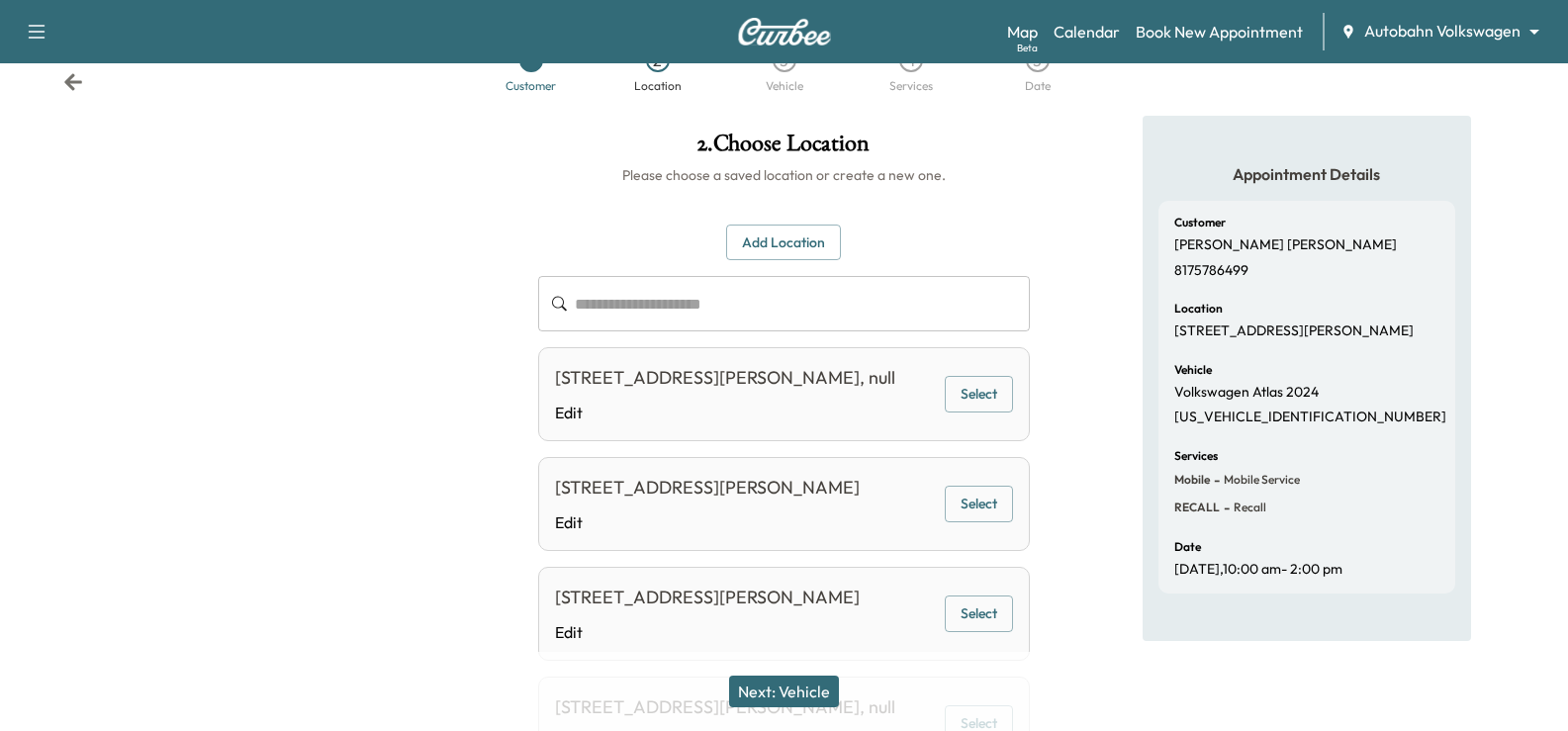 scroll, scrollTop: 488, scrollLeft: 0, axis: vertical 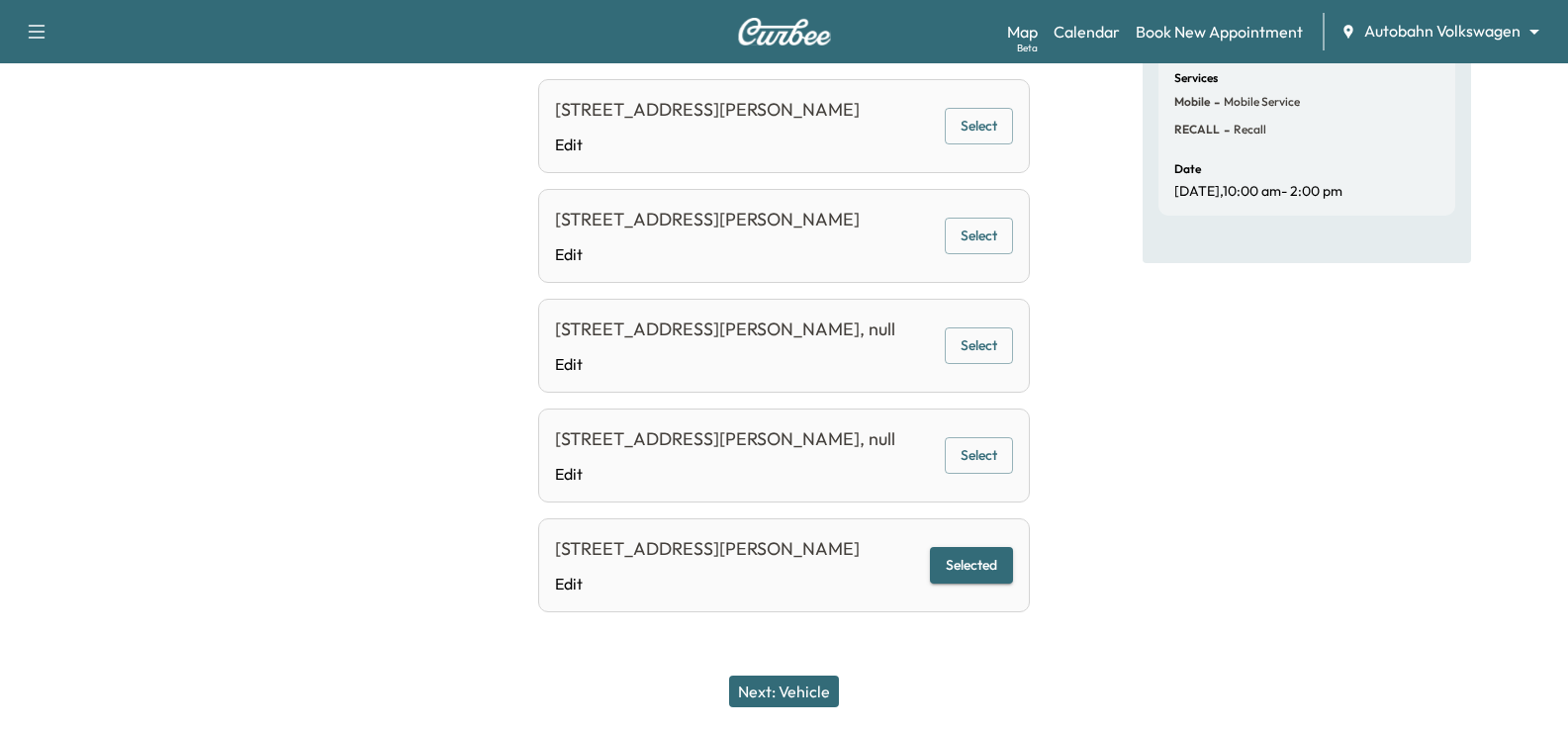 click on "Next: Vehicle" at bounding box center (784, 691) 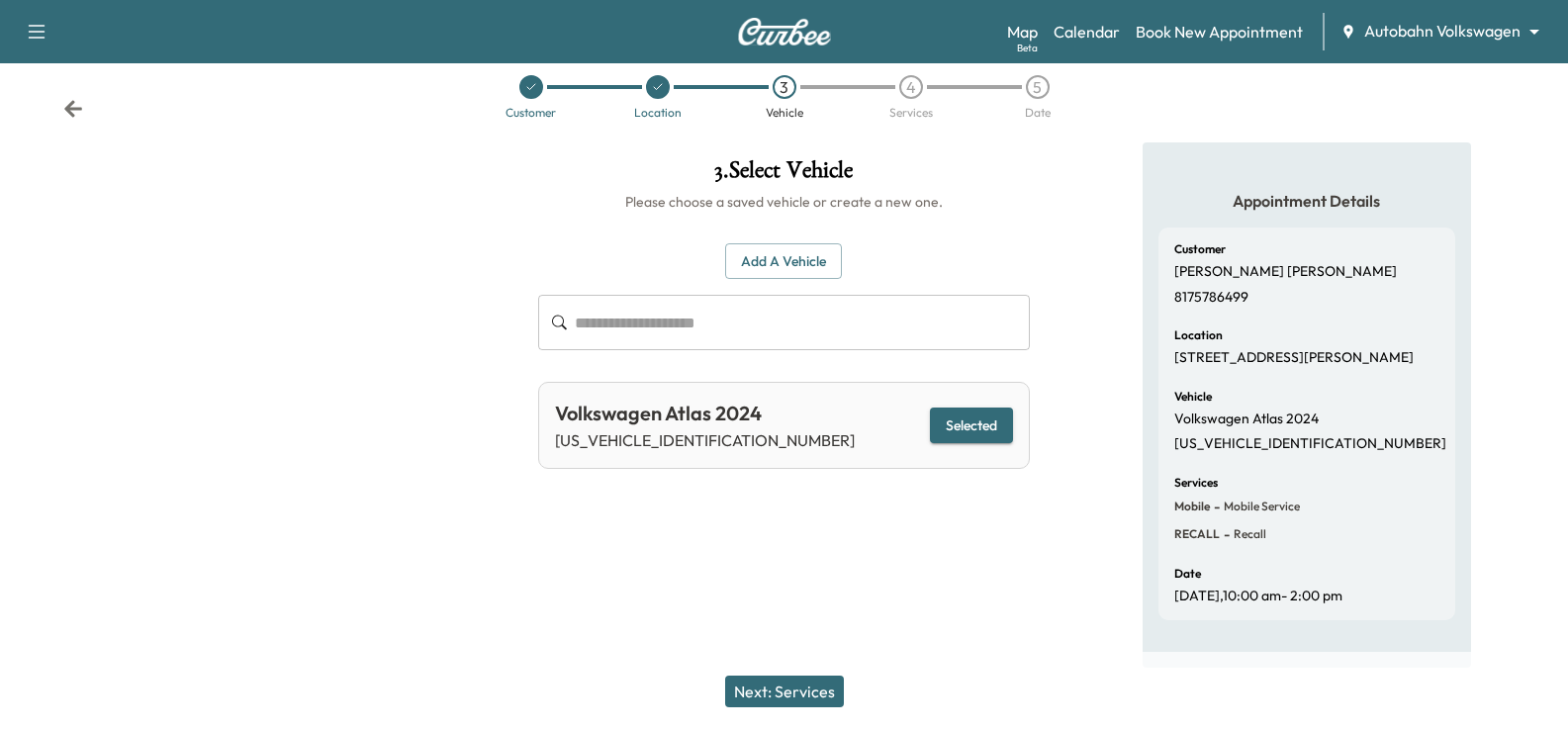 click on "Next: Services" at bounding box center (784, 691) 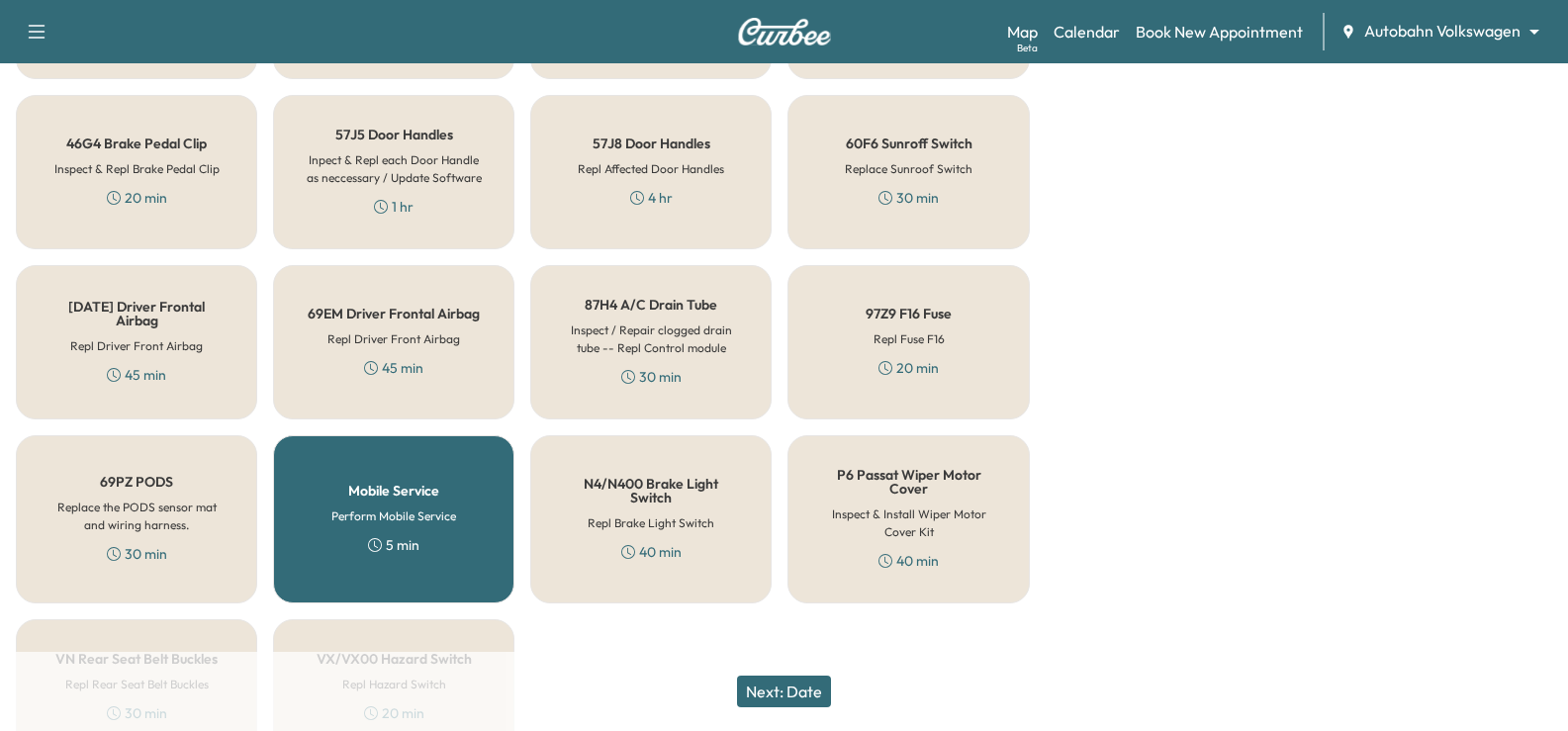 scroll, scrollTop: 743, scrollLeft: 0, axis: vertical 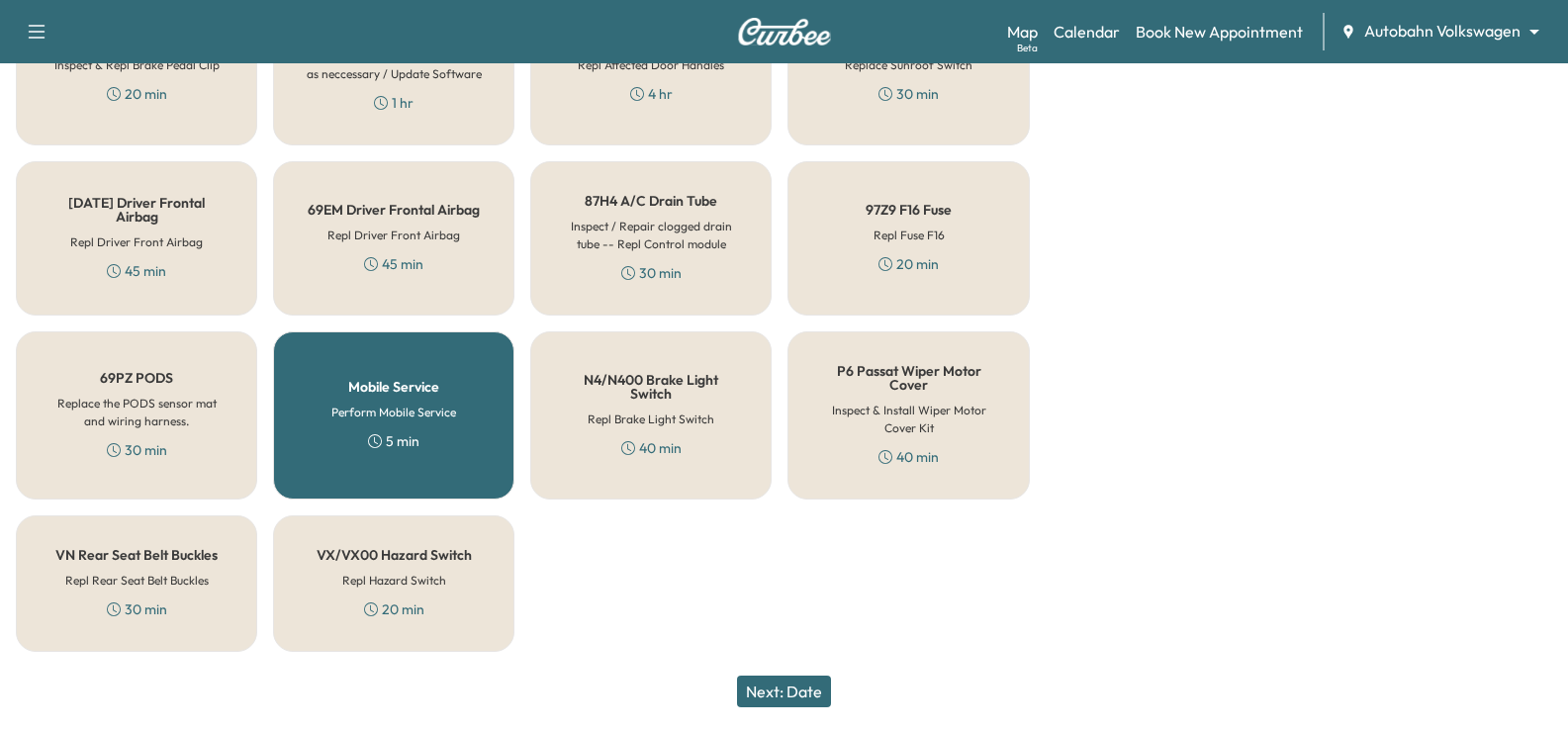 click on "01B9 Tire Info Label Install Replacement Label 10 min Recall 1 hr 01B8 Tire Info Label Install Replacement Label 10 min VW Infotainment clear check  Perform 1 hour check clear infotainment 1 hr 10X5 Engine Cover Remove engine cover 10 min 20AE Fuel Pump Control Module Repl Fuel Pump Control Module 1 hr 50 min 24AV Software Update: Fuel Pump Install improved ECM software 45 min 28H7 Ignition Switch  Repl Ignition Switch 40 min 46G4 Brake Pedal Clip Inspect & Repl Brake Pedal Clip 20 min 57J5 Door Handles Inpect & Repl each Door Handle as neccessary / Update Software 1 hr 57J8 Door Handles Repl Affected Door Handles 4 hr 60F6 Sunroff Switch Replace Sunroof Switch 30 min [DATE] Driver Frontal Airbag Repl Driver Front Airbag 45 min 69EM Driver Frontal Airbag Repl Driver Front Airbag 45 min 87H4 A/C Drain Tube  Inspect / Repair clogged drain tube -- Repl Control module  30 min 97Z9 F16 Fuse Repl Fuse F16 20 min 69PZ PODS Replace the PODS sensor mat and wiring harness. 30 min Mobile Service Perform Mobile Service" at bounding box center (522, 146) 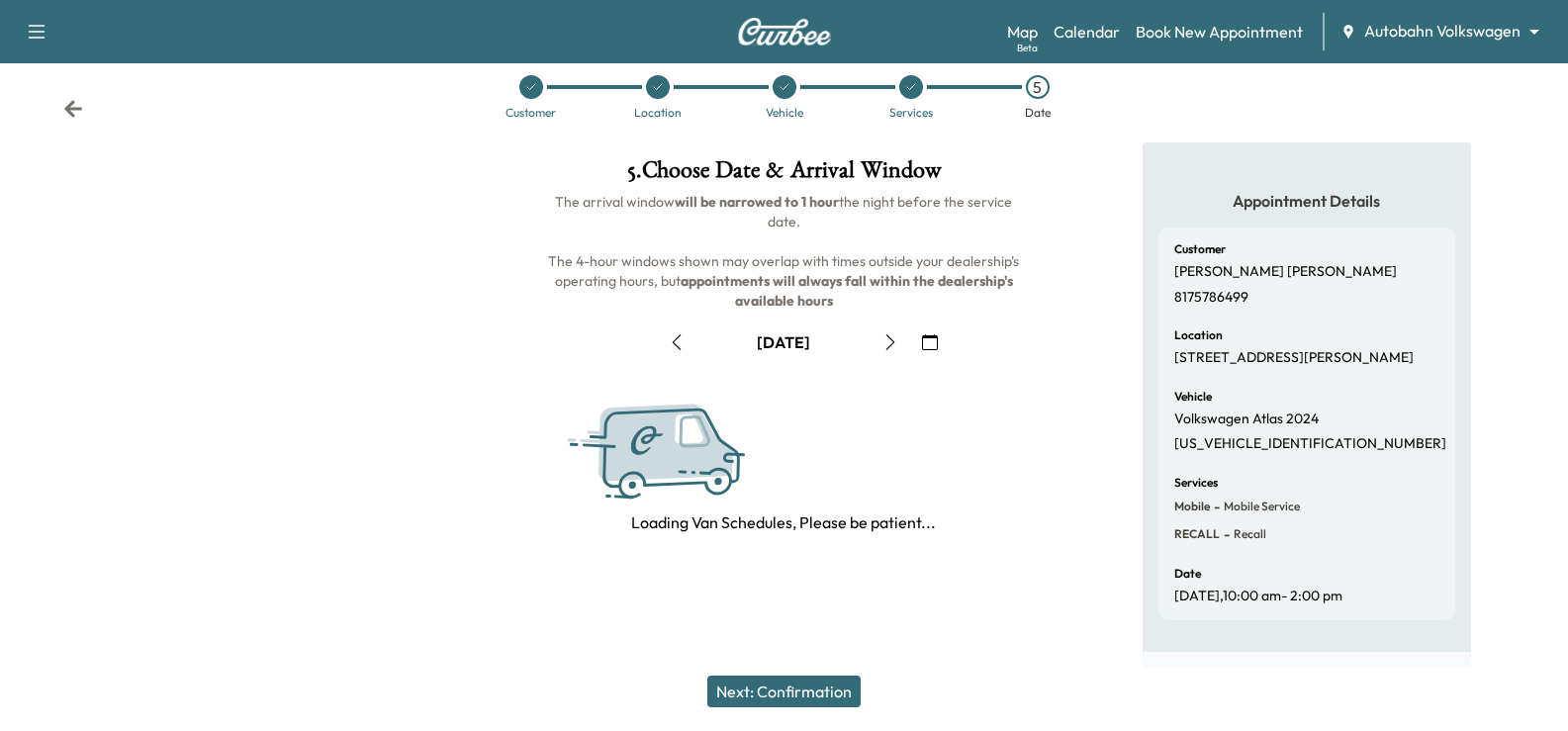scroll, scrollTop: 259, scrollLeft: 0, axis: vertical 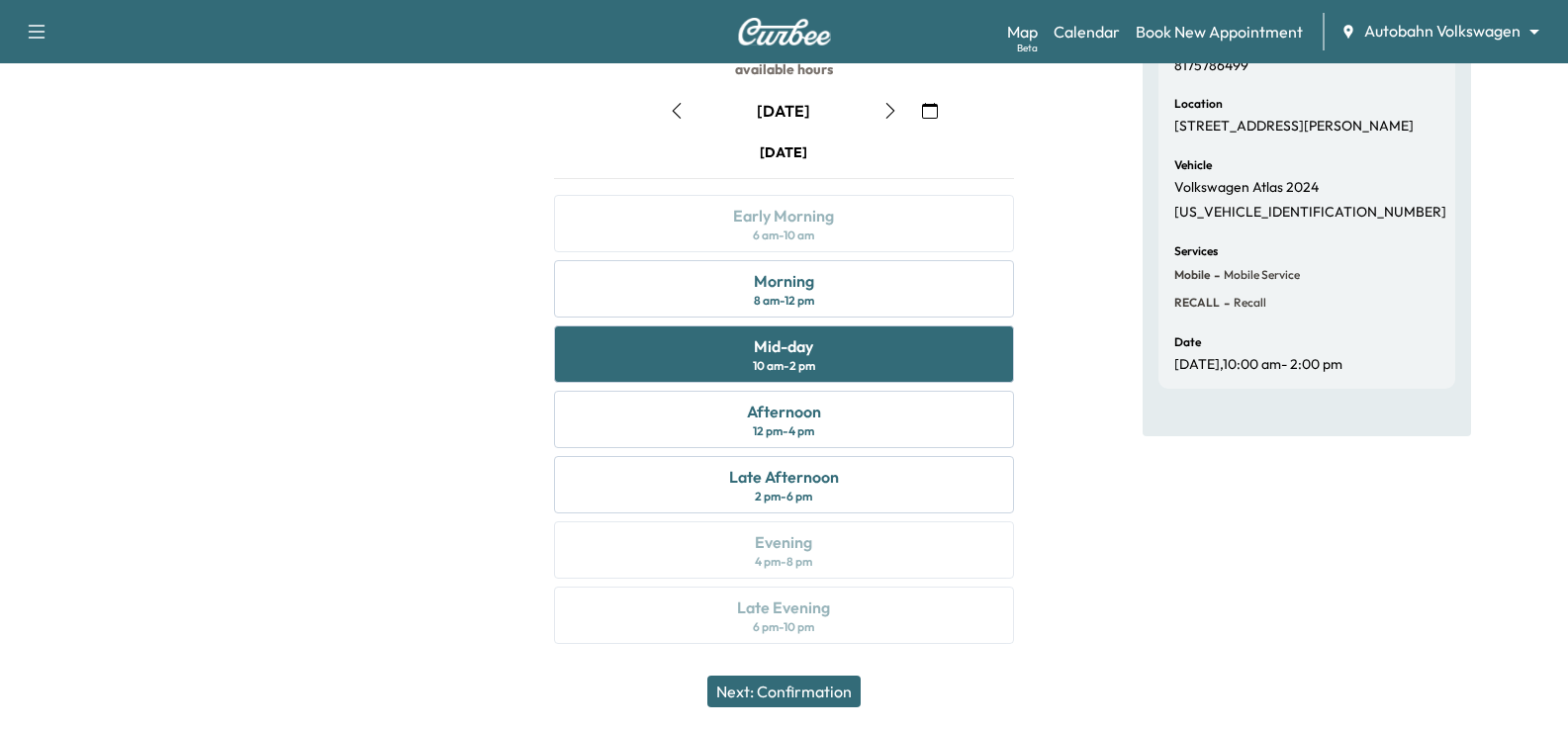 click on "Next: Confirmation" at bounding box center [784, 691] 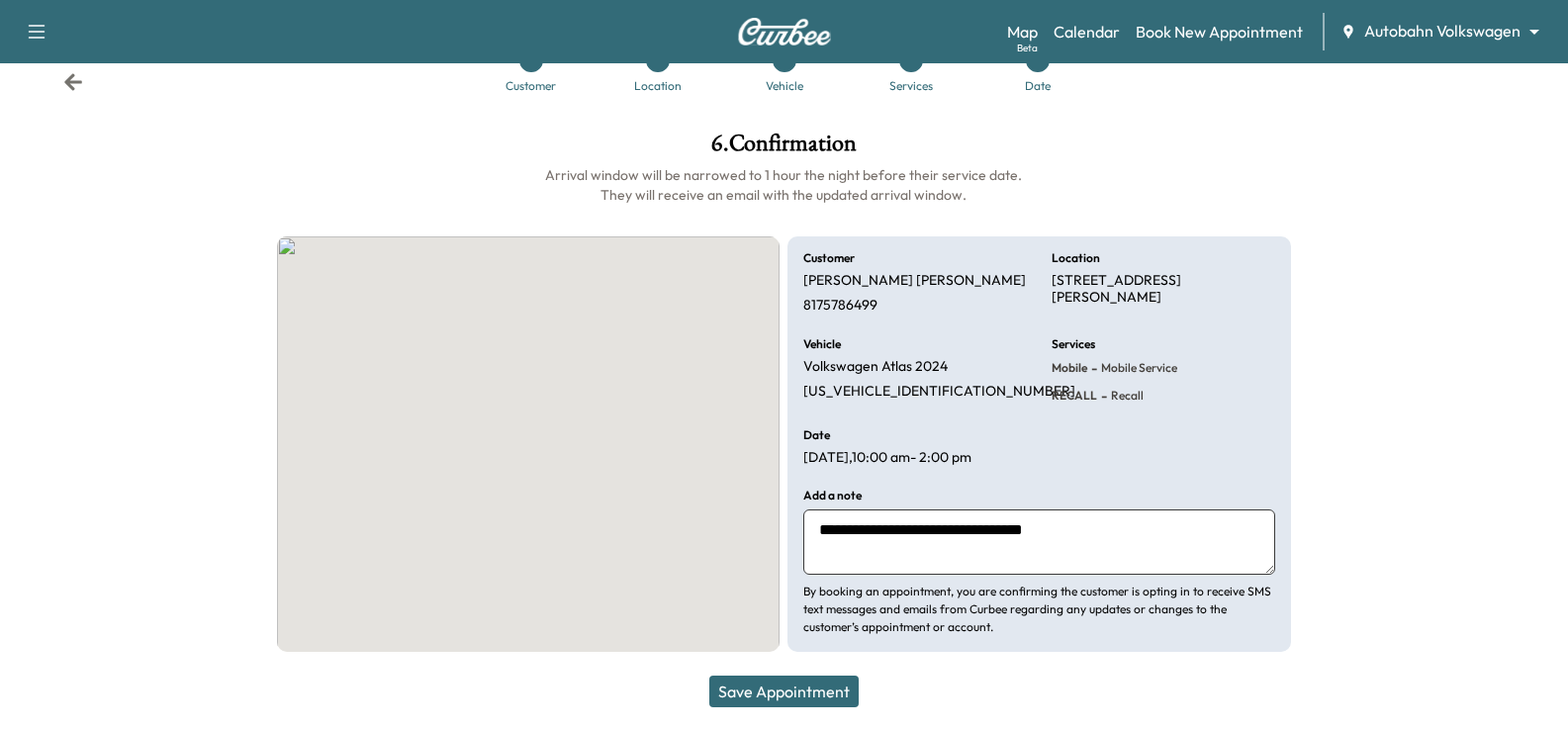 scroll, scrollTop: 54, scrollLeft: 0, axis: vertical 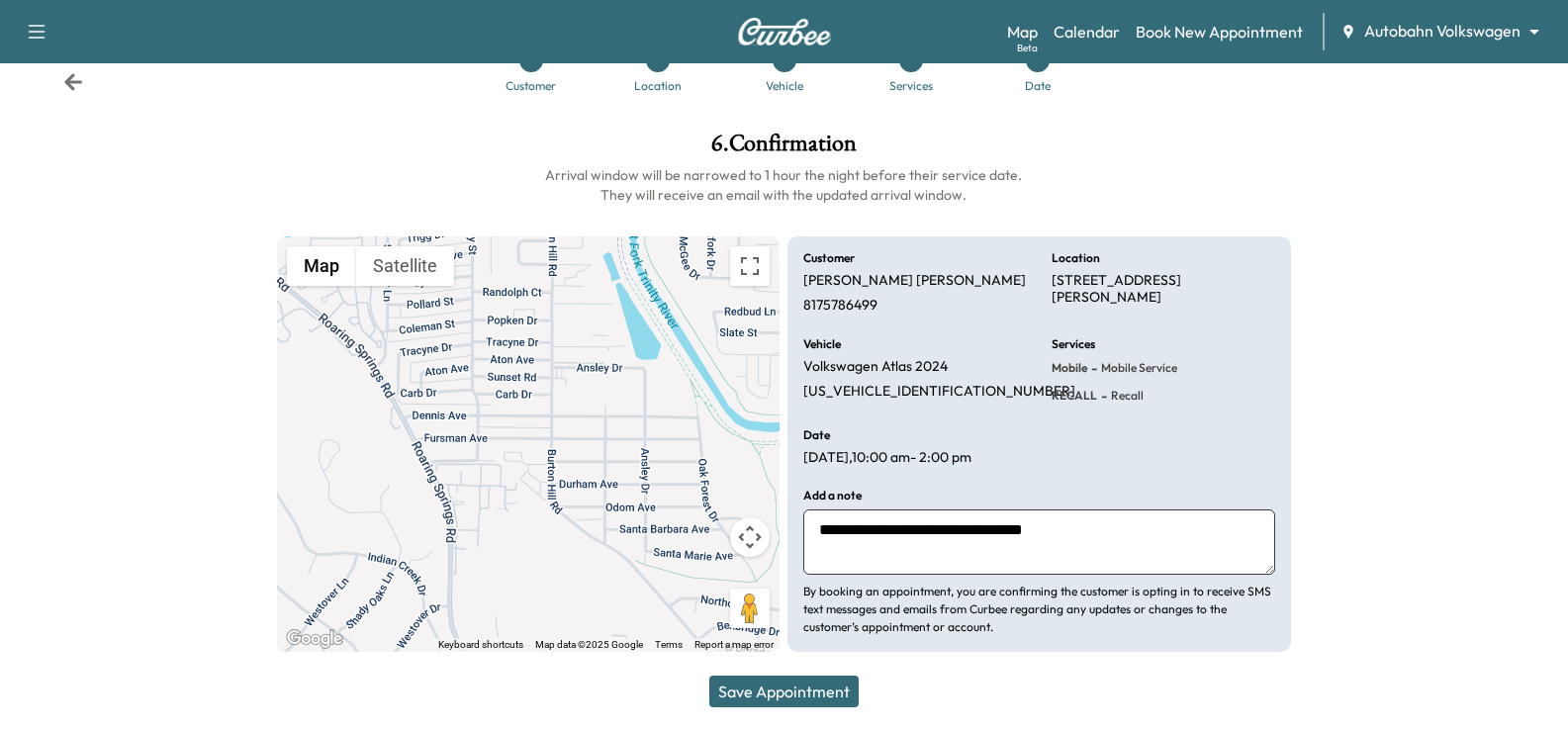 click on "Save Appointment" at bounding box center [784, 691] 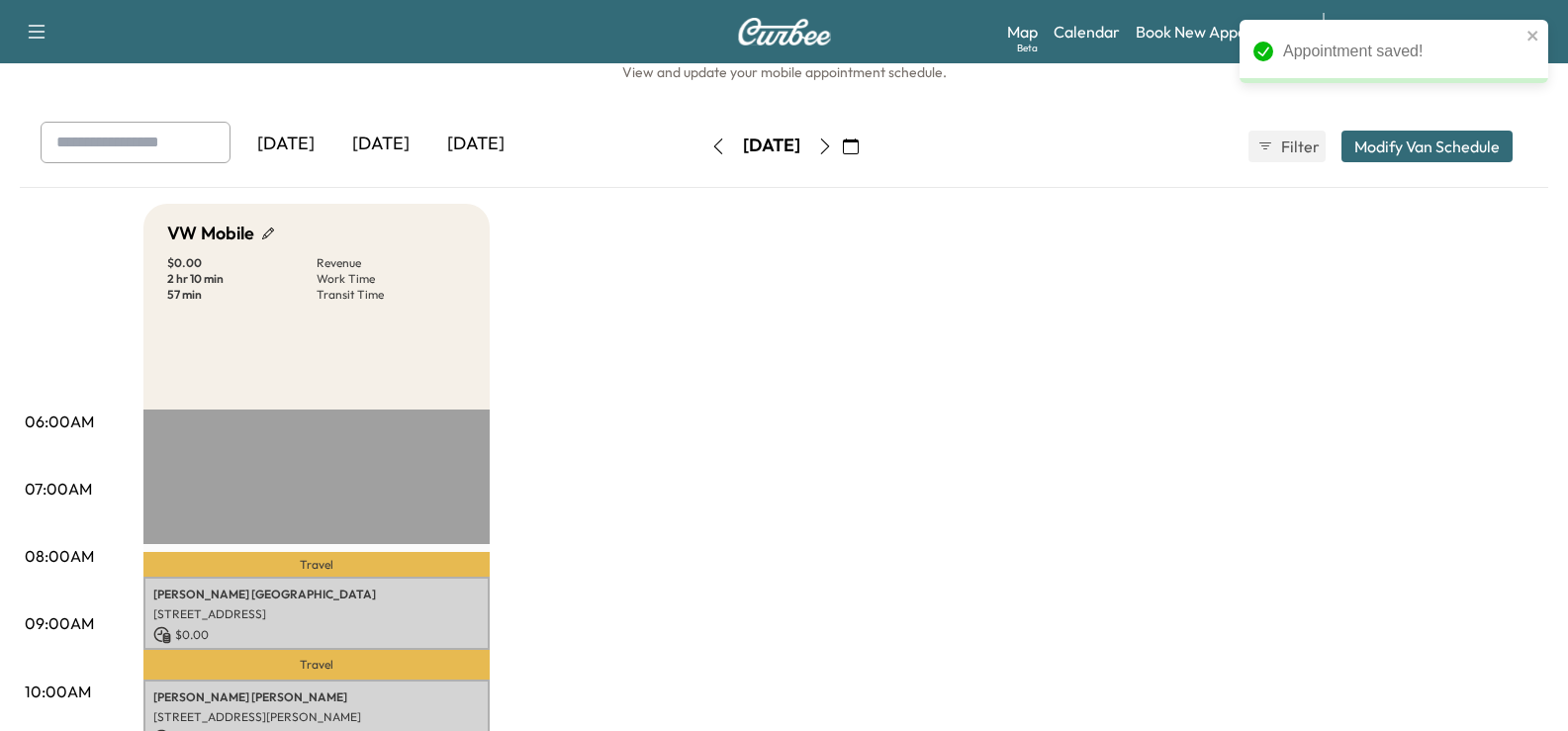 drag, startPoint x: 1275, startPoint y: 385, endPoint x: 1307, endPoint y: 381, distance: 32.24903 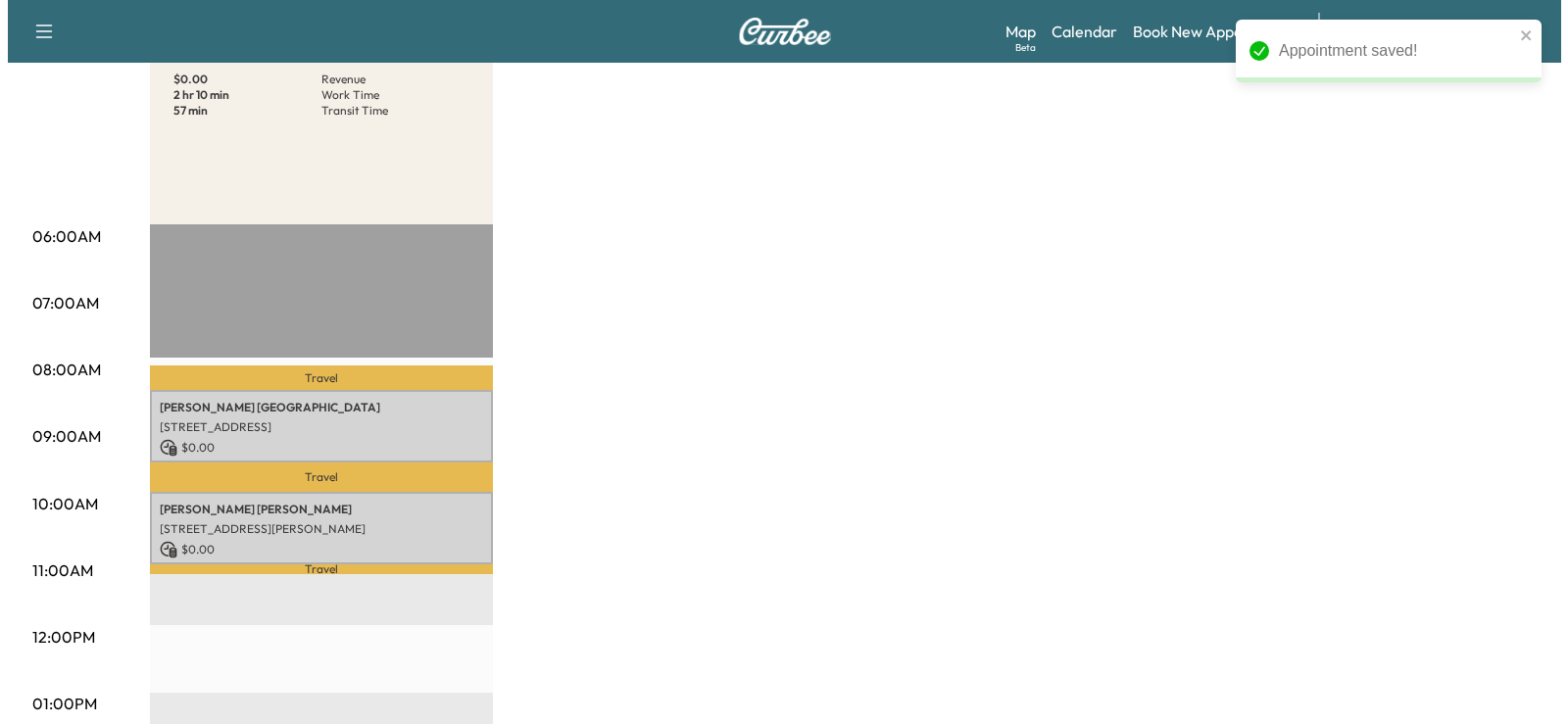 scroll, scrollTop: 237, scrollLeft: 0, axis: vertical 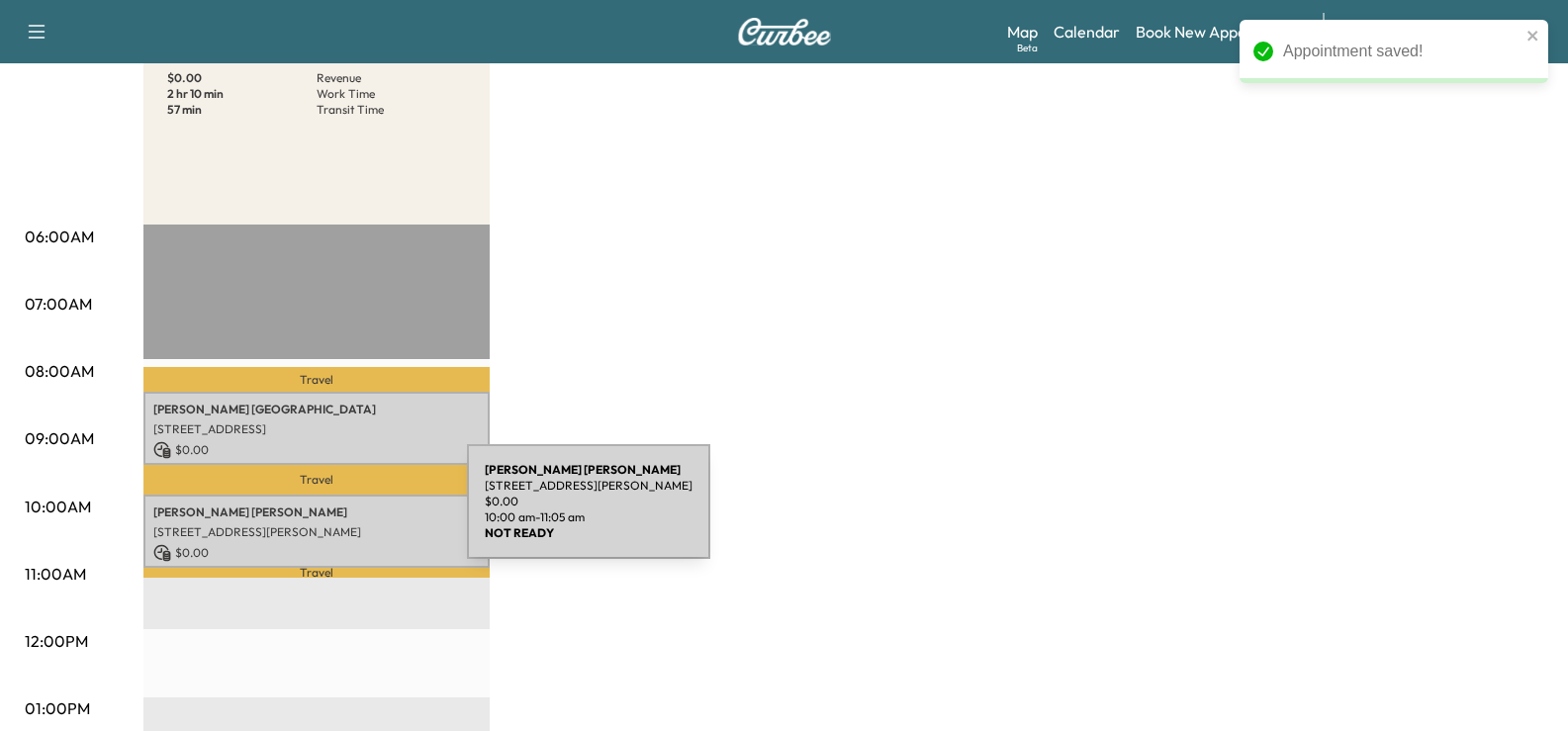 click on "[PERSON_NAME] [STREET_ADDRESS][PERSON_NAME]   $ 0.00 10:00 am  -  11:05 am" at bounding box center (317, 531) 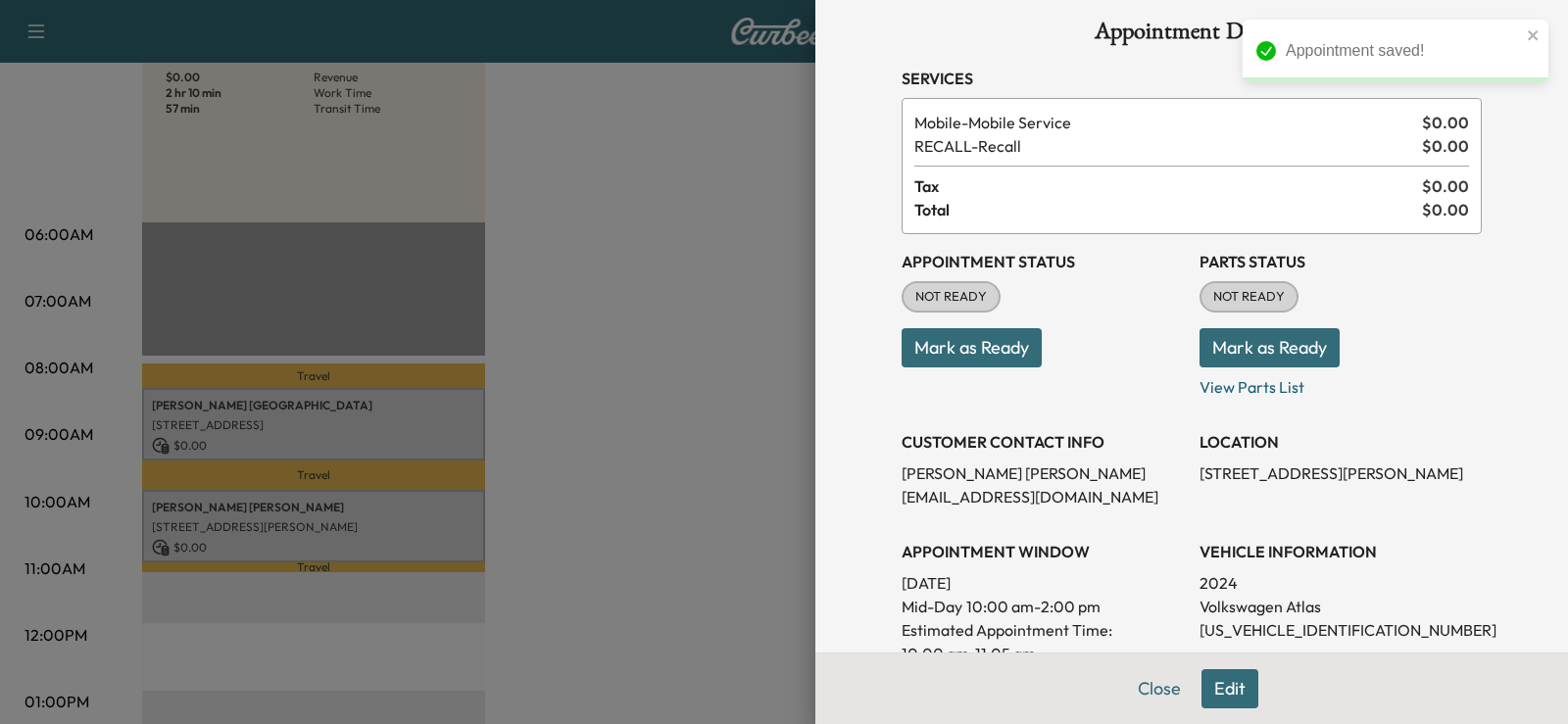 scroll, scrollTop: 24, scrollLeft: 0, axis: vertical 